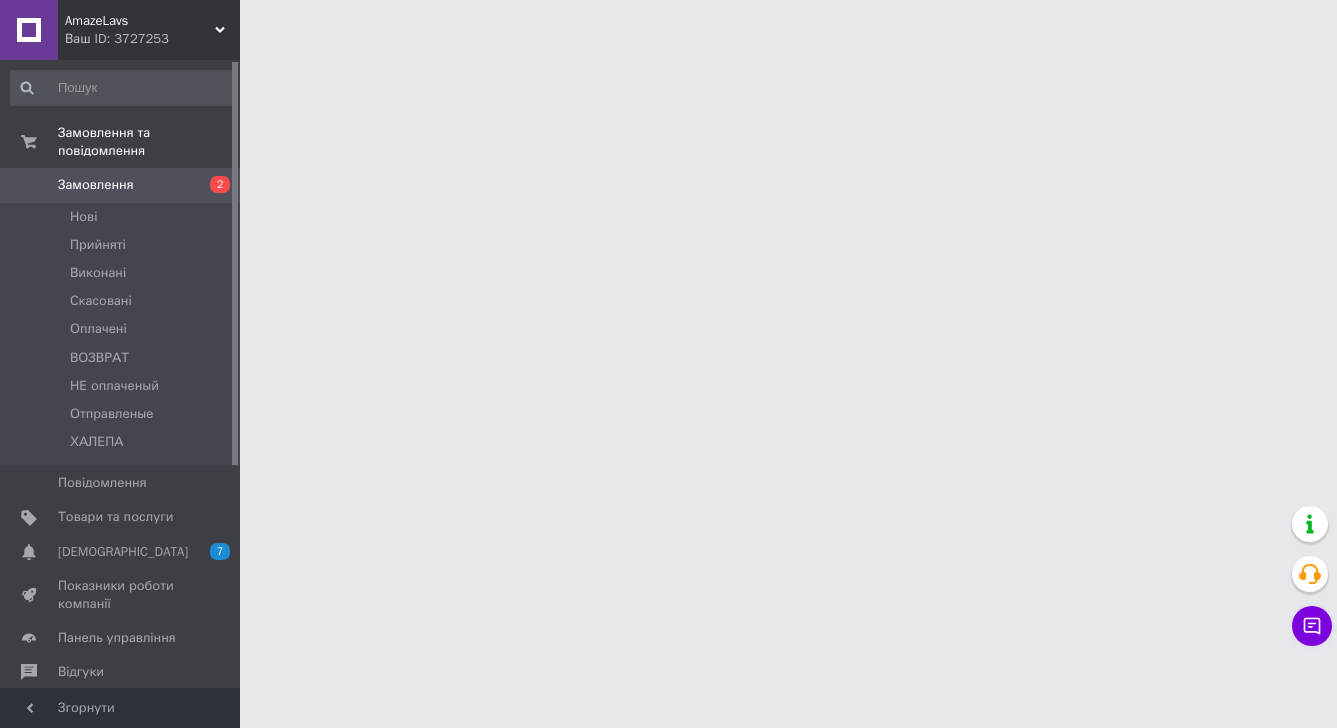 scroll, scrollTop: 0, scrollLeft: 0, axis: both 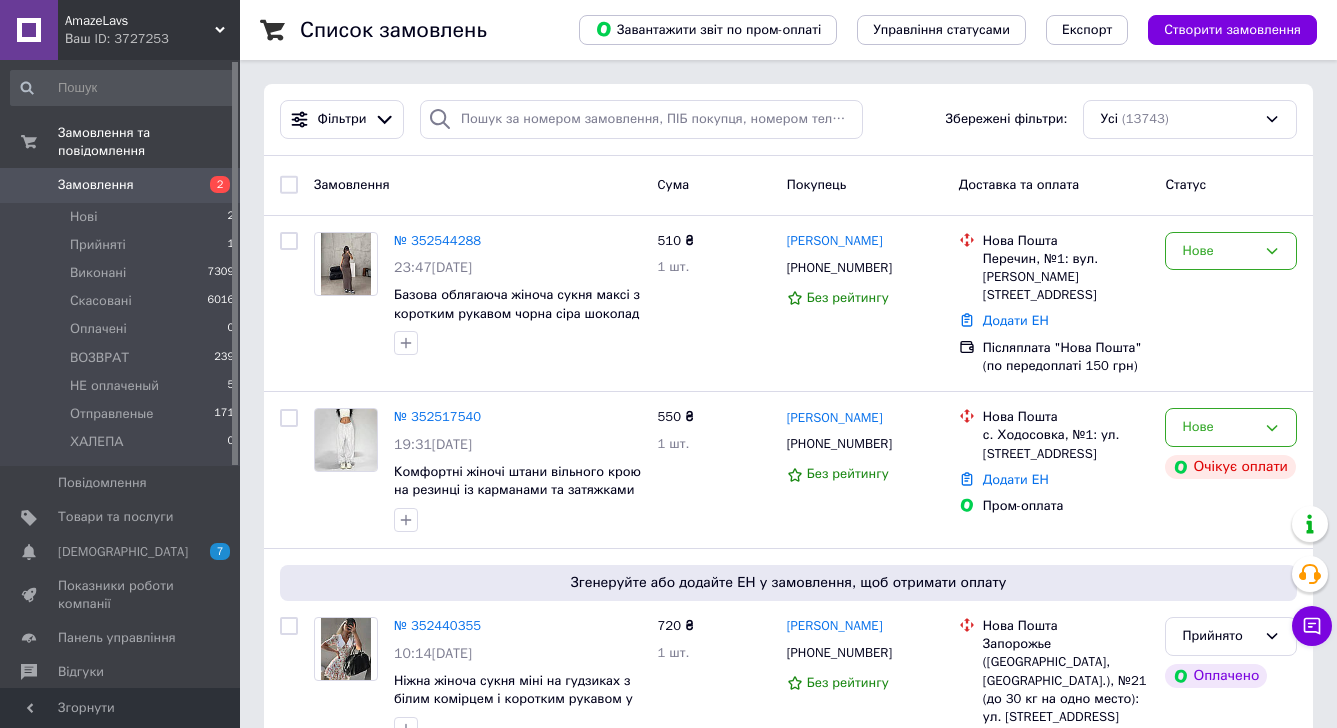 click on "AmazeLavs" at bounding box center (140, 21) 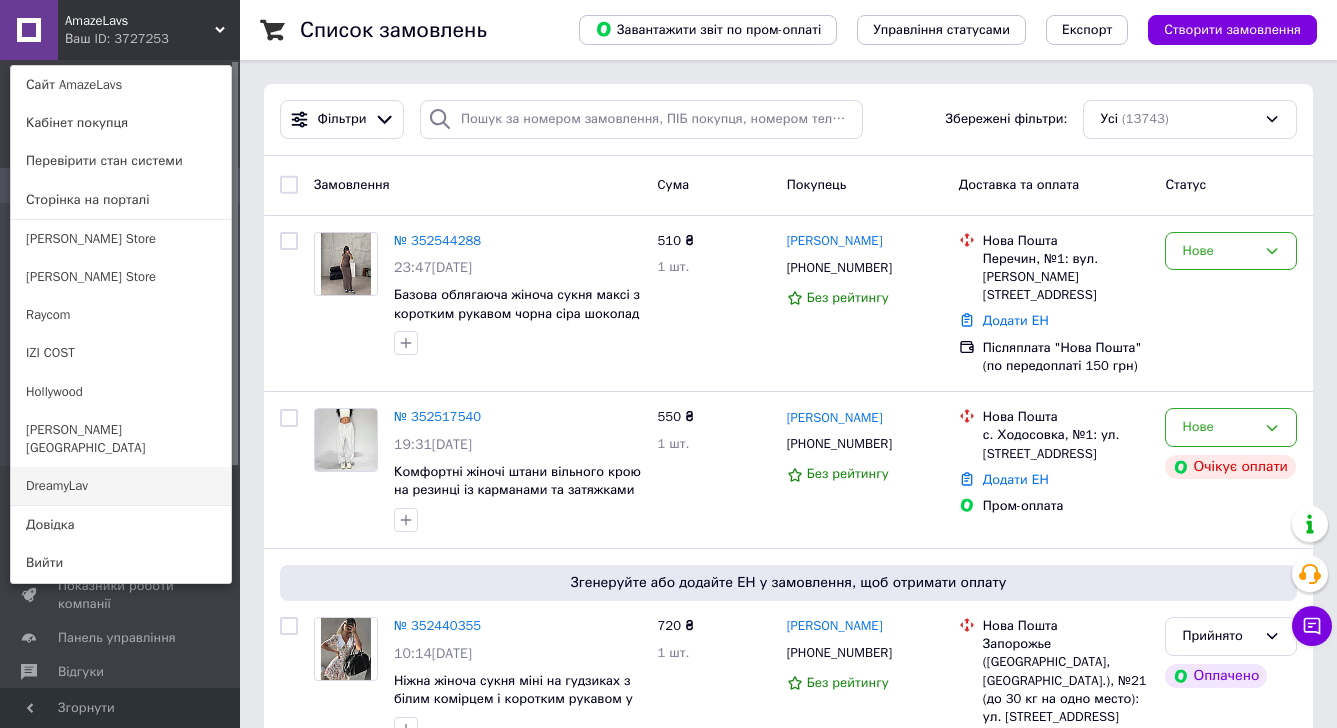 click on "DreamyLav" at bounding box center (121, 486) 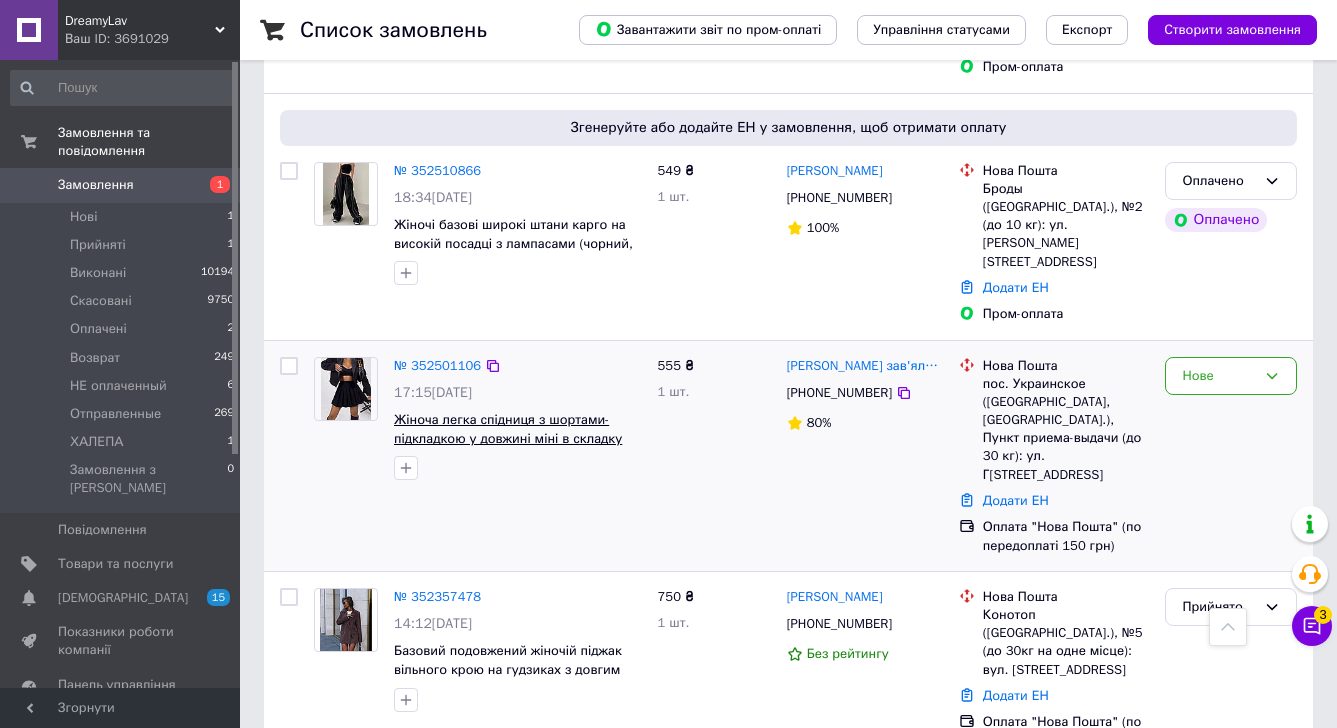 scroll, scrollTop: 524, scrollLeft: 0, axis: vertical 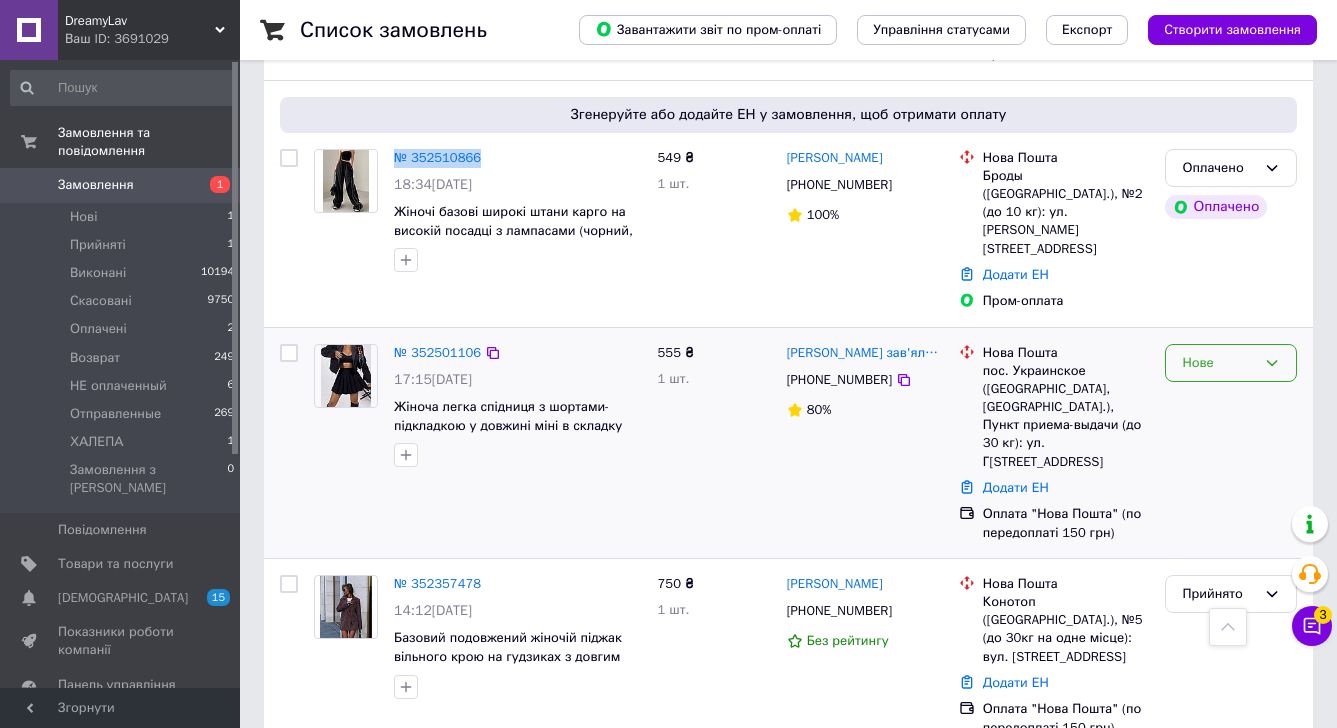 click on "Нове" at bounding box center [1231, 363] 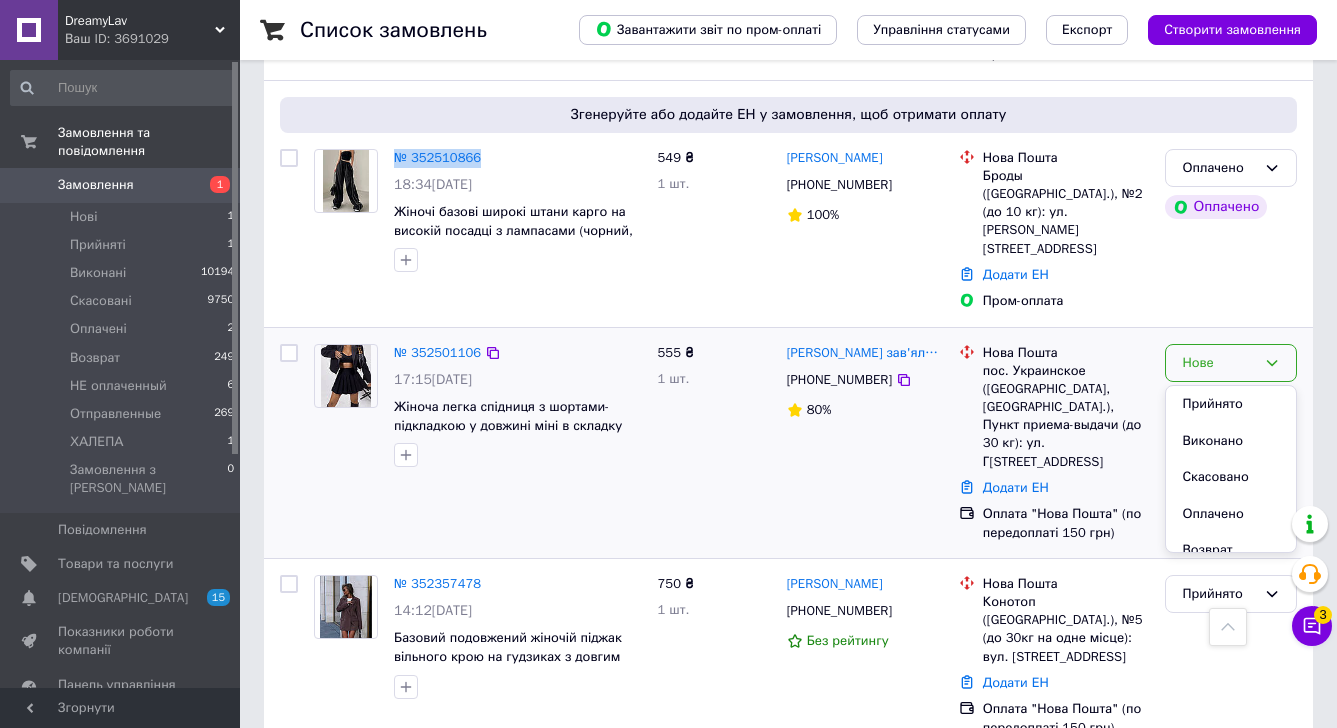 scroll, scrollTop: 168, scrollLeft: 0, axis: vertical 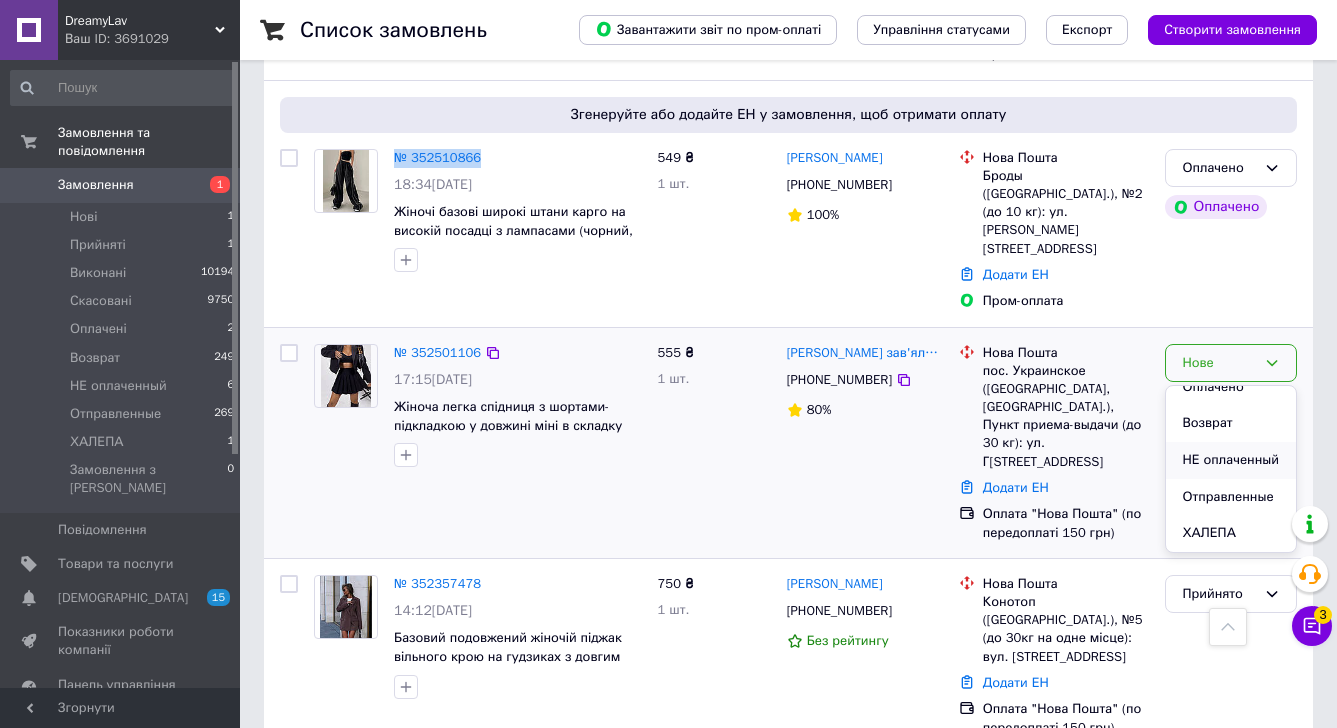 click on "НЕ оплаченный" at bounding box center (1231, 460) 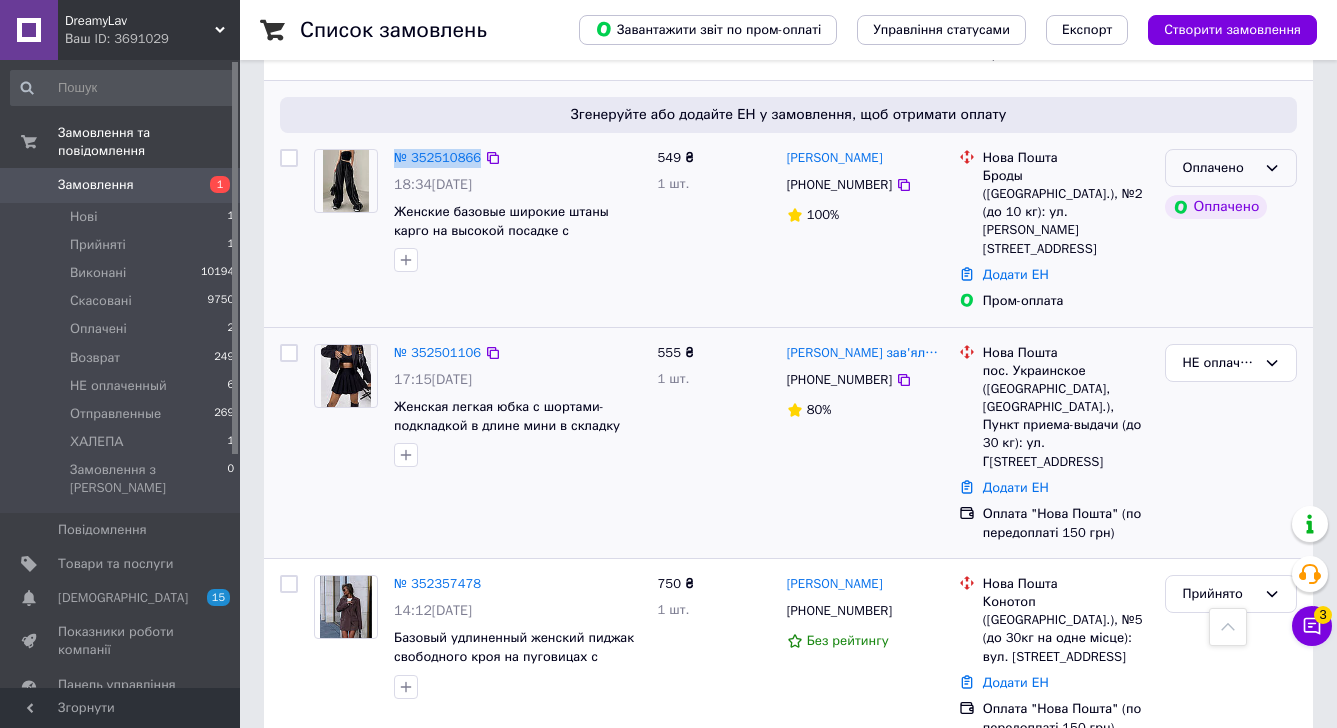 click on "Оплачено" at bounding box center [1219, 168] 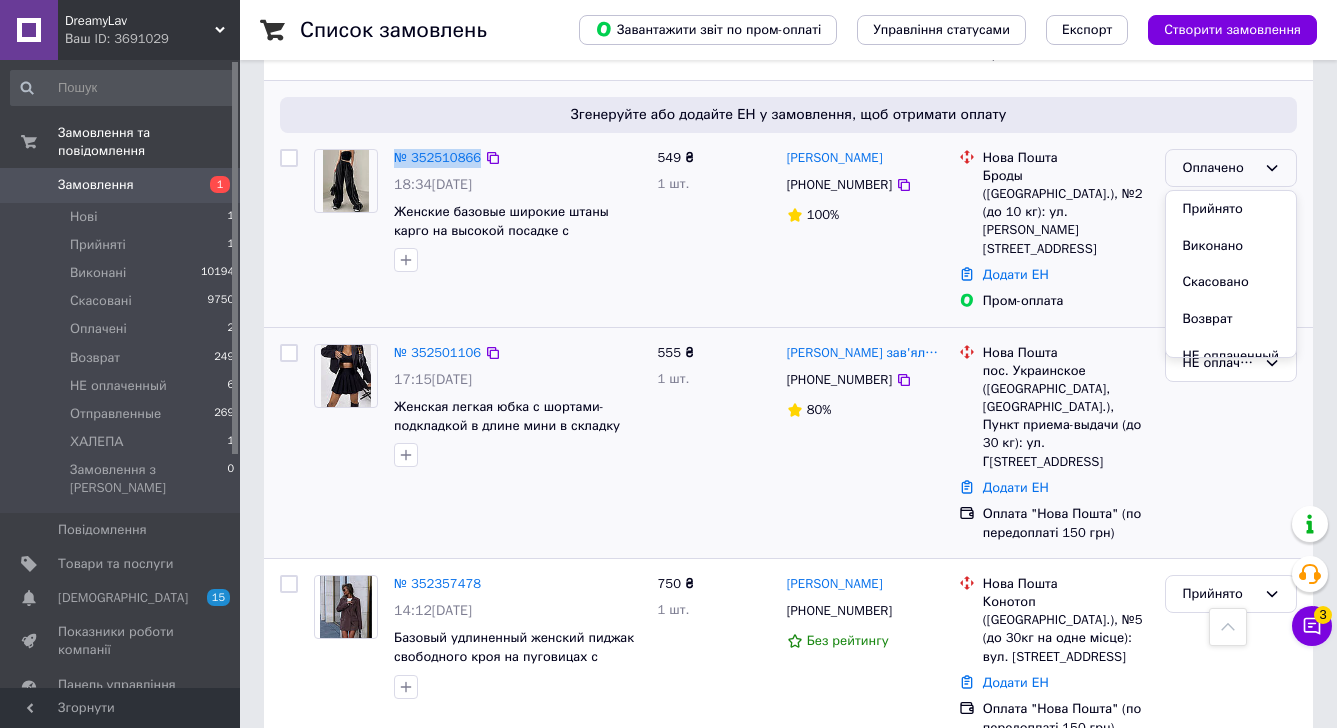 click on "Прийнято" at bounding box center (1231, 209) 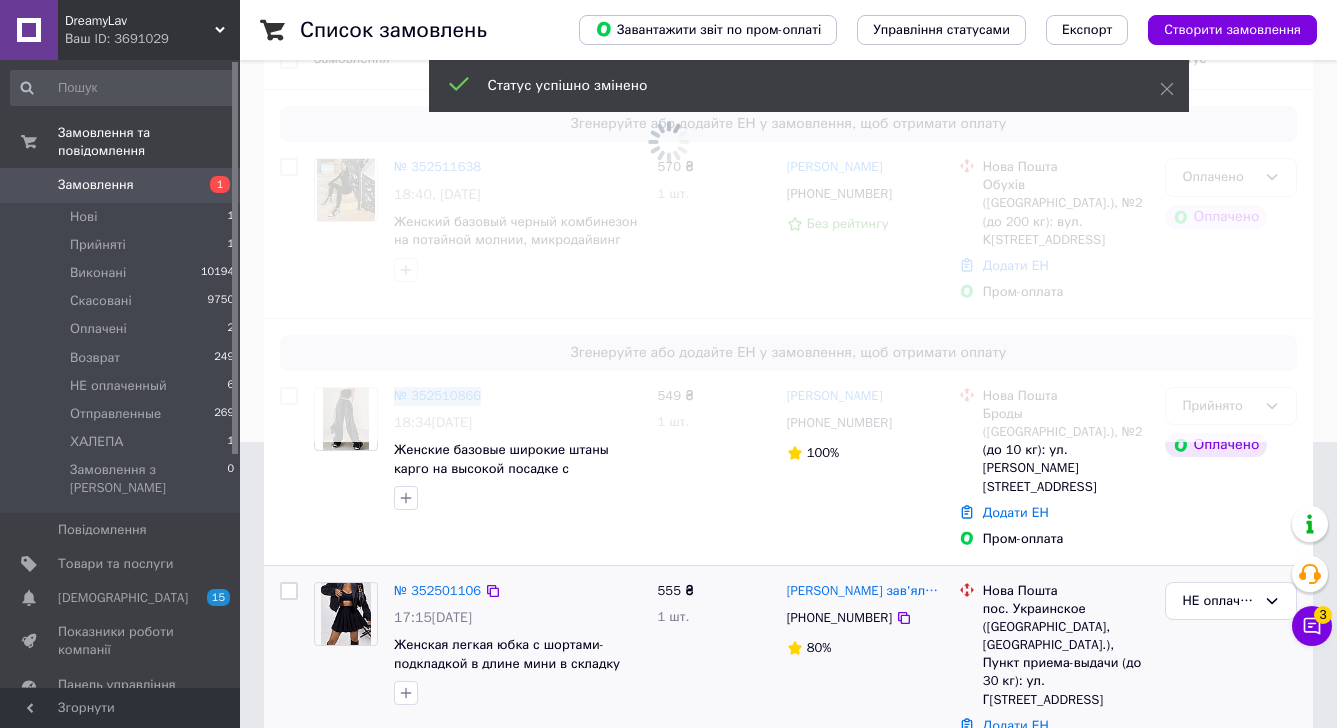 scroll, scrollTop: 281, scrollLeft: 0, axis: vertical 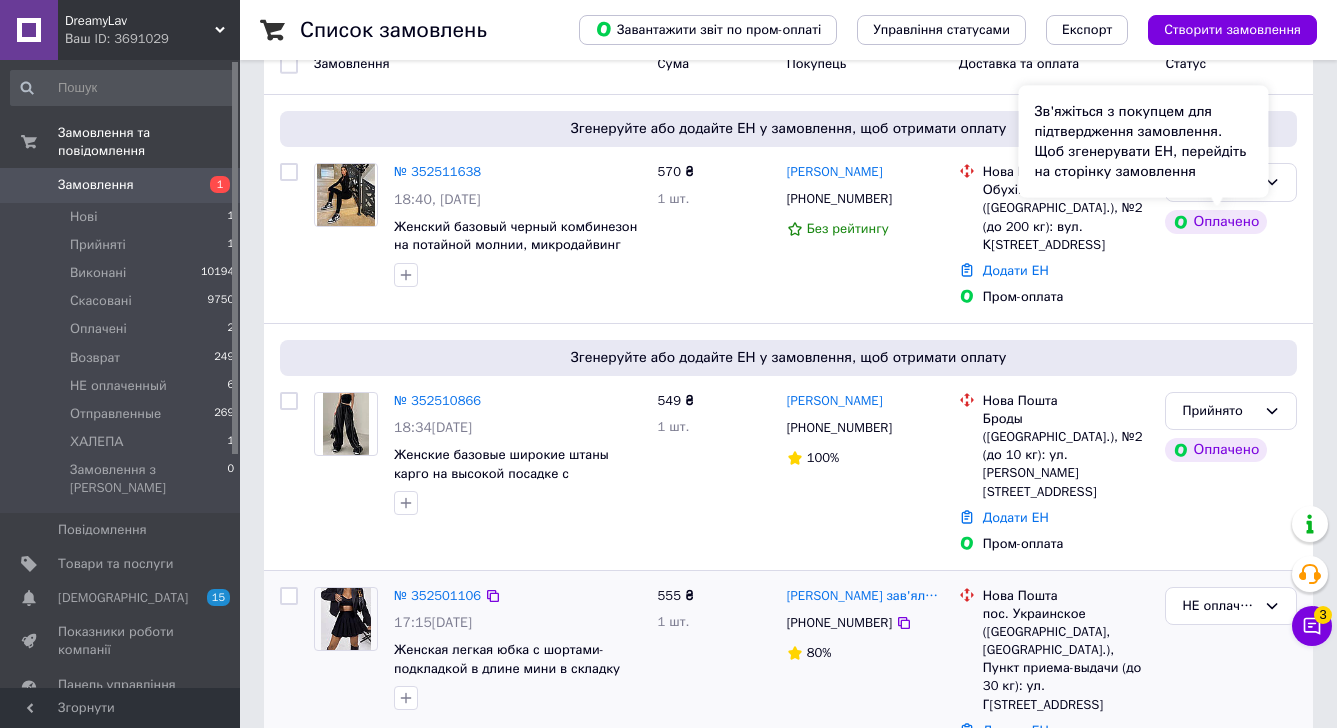 click on "Зв'яжіться з покупцем для підтвердження замовлення.
Щоб згенерувати ЕН, перейдіть на сторінку замовлення" at bounding box center (1144, 142) 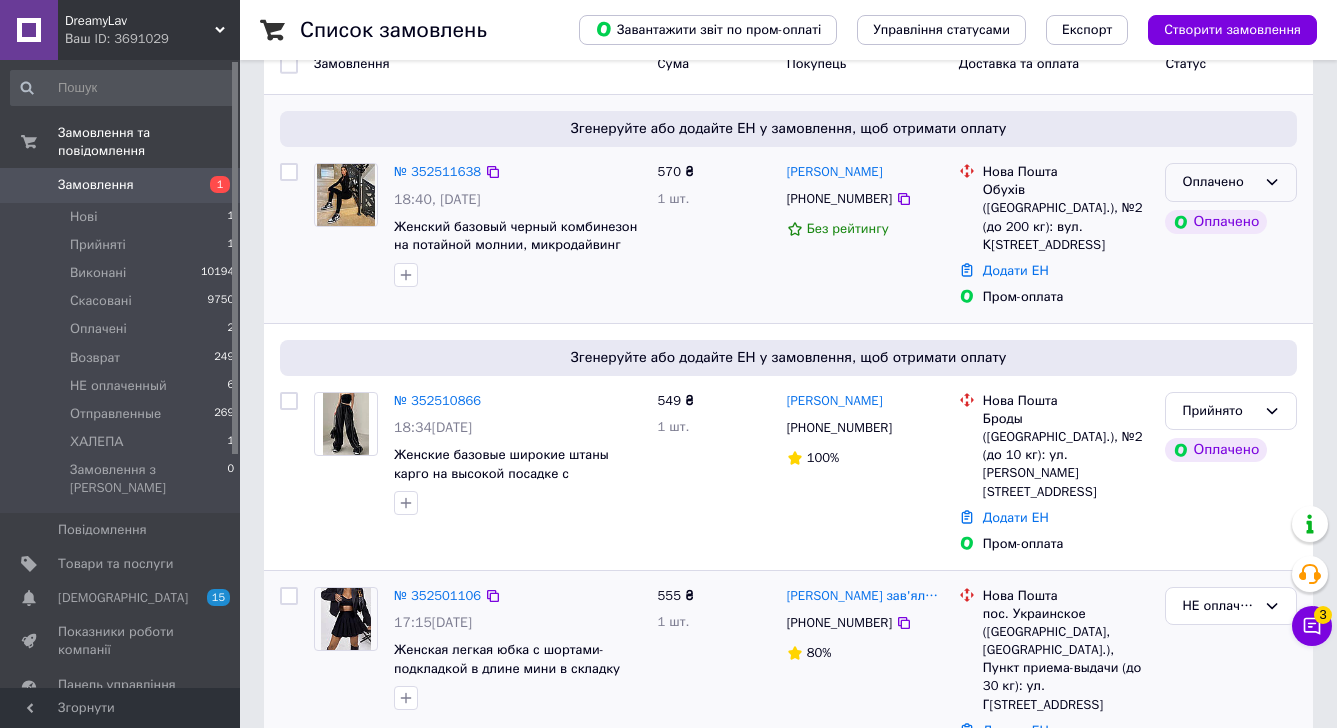 click on "Оплачено" at bounding box center (1231, 182) 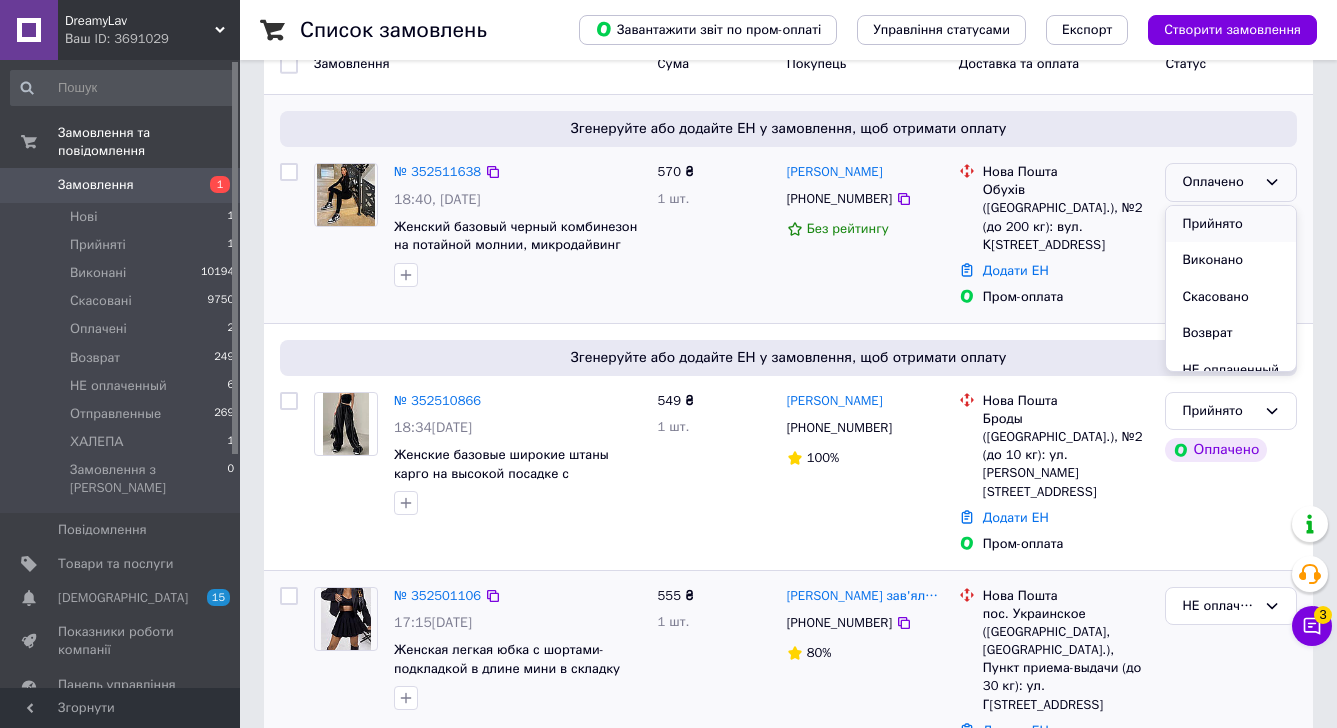 click on "Прийнято" at bounding box center [1231, 224] 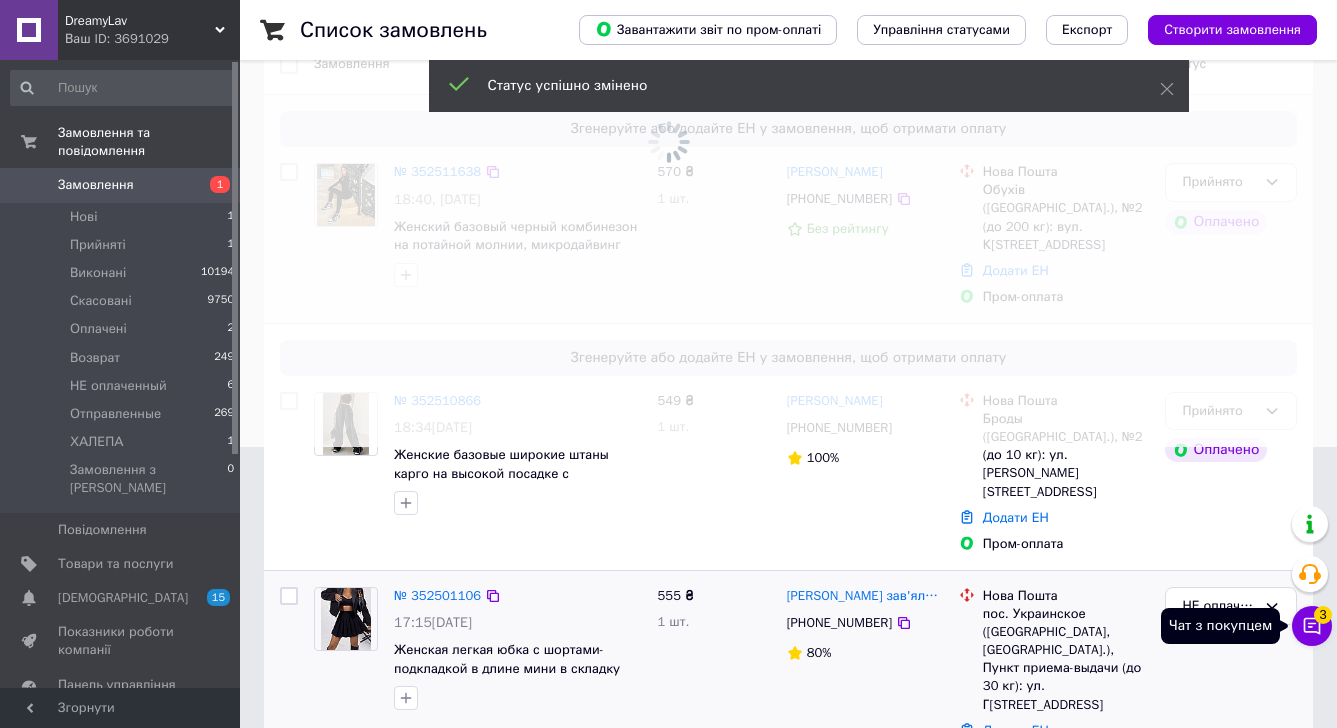 click 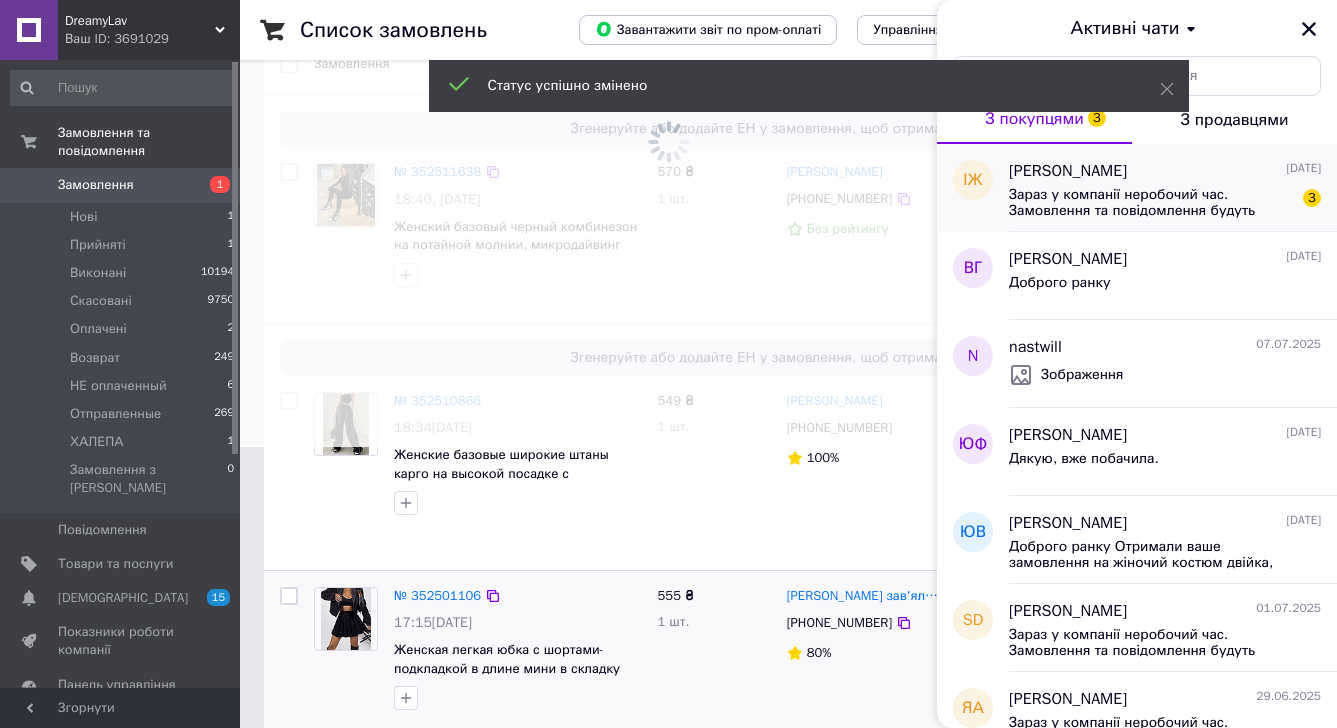 click on "Зараз у компанії неробочий час. Замовлення та повідомлення будуть оброблені з 10:00 найближчого робочого дня (завтра, 14.07)" at bounding box center [1151, 203] 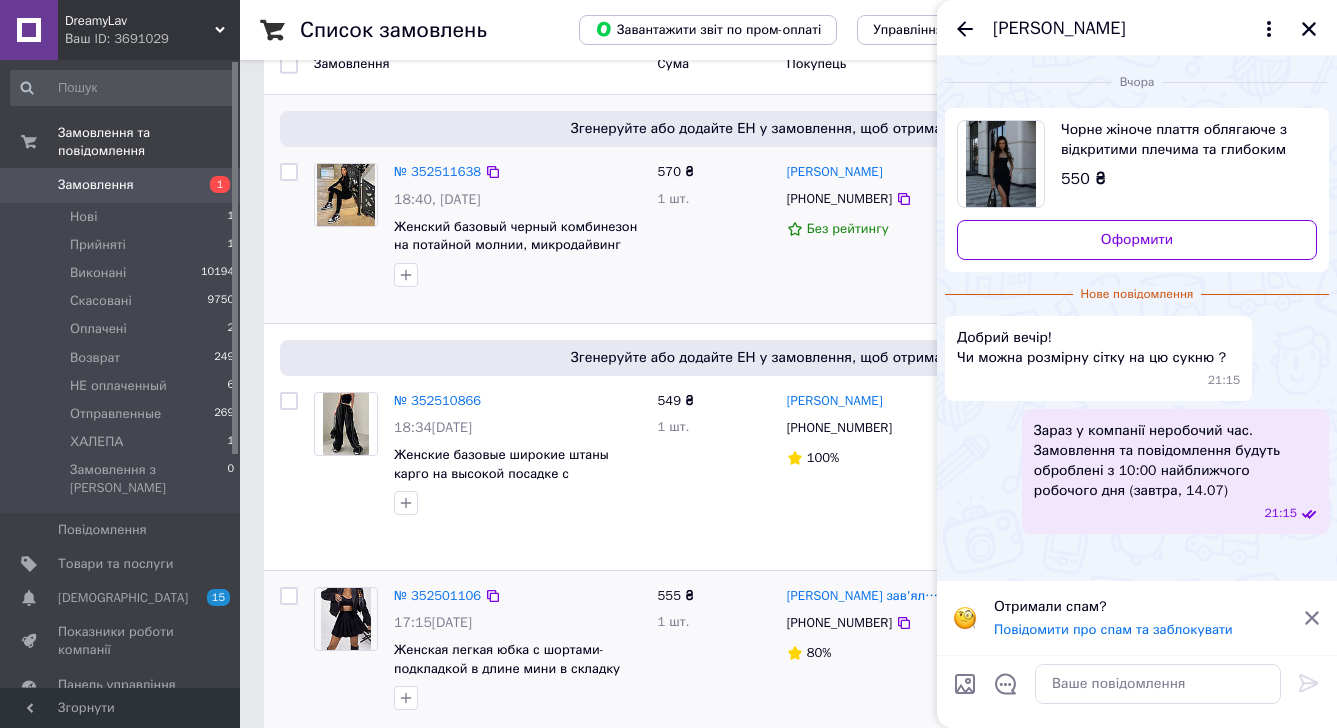 click at bounding box center (1000, 164) 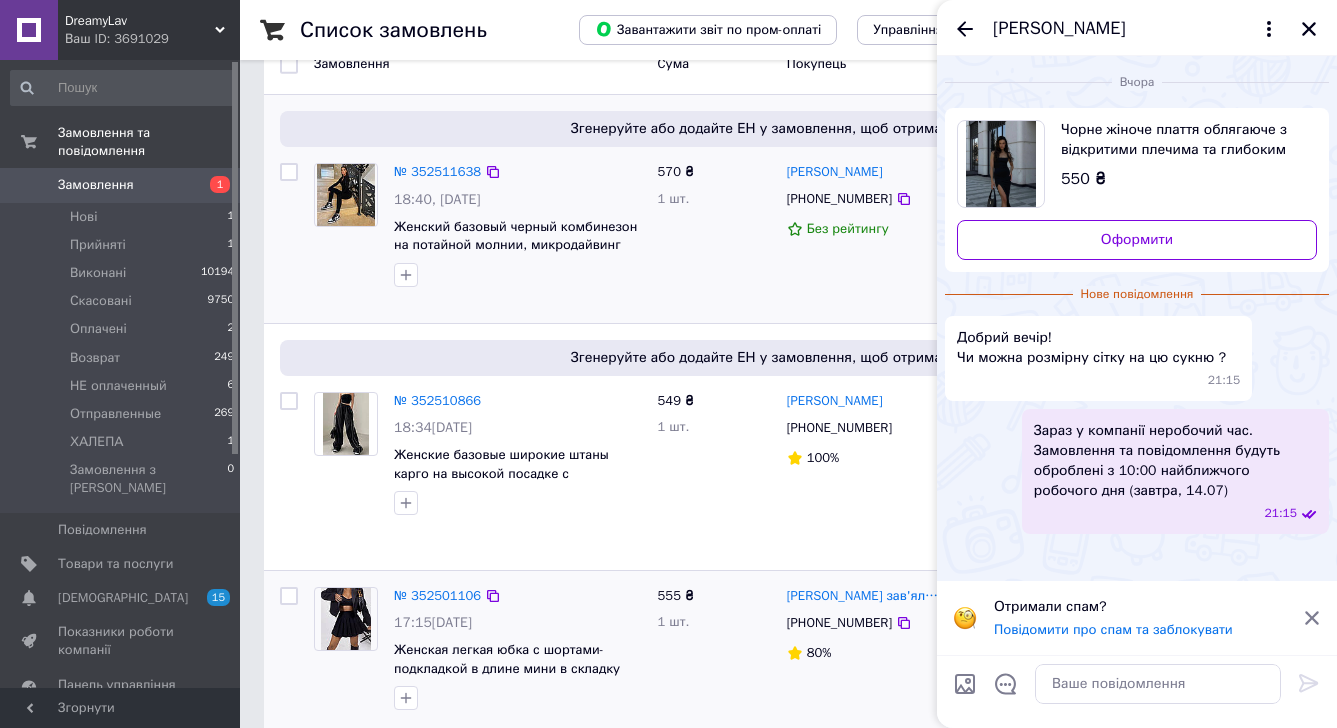 click on "Ваш ID: 3691029" at bounding box center [152, 39] 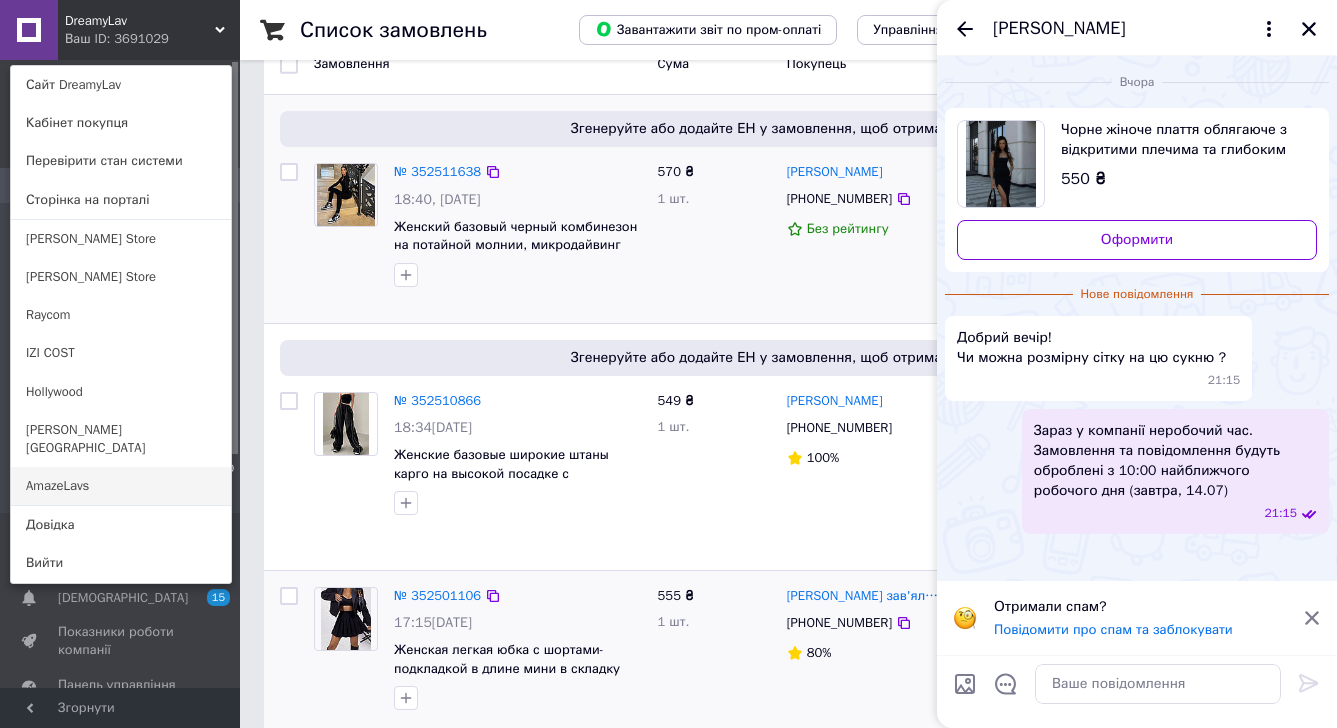 click on "AmazeLavs" at bounding box center (121, 486) 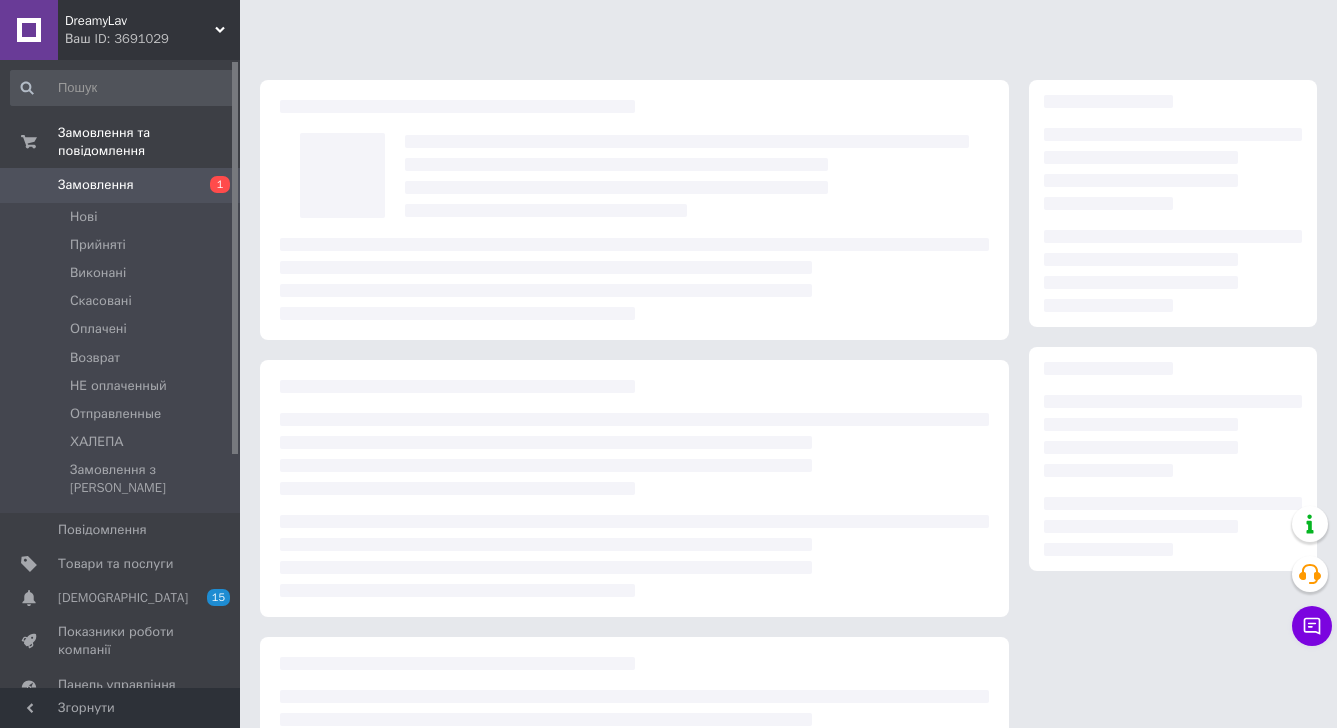 scroll, scrollTop: 0, scrollLeft: 0, axis: both 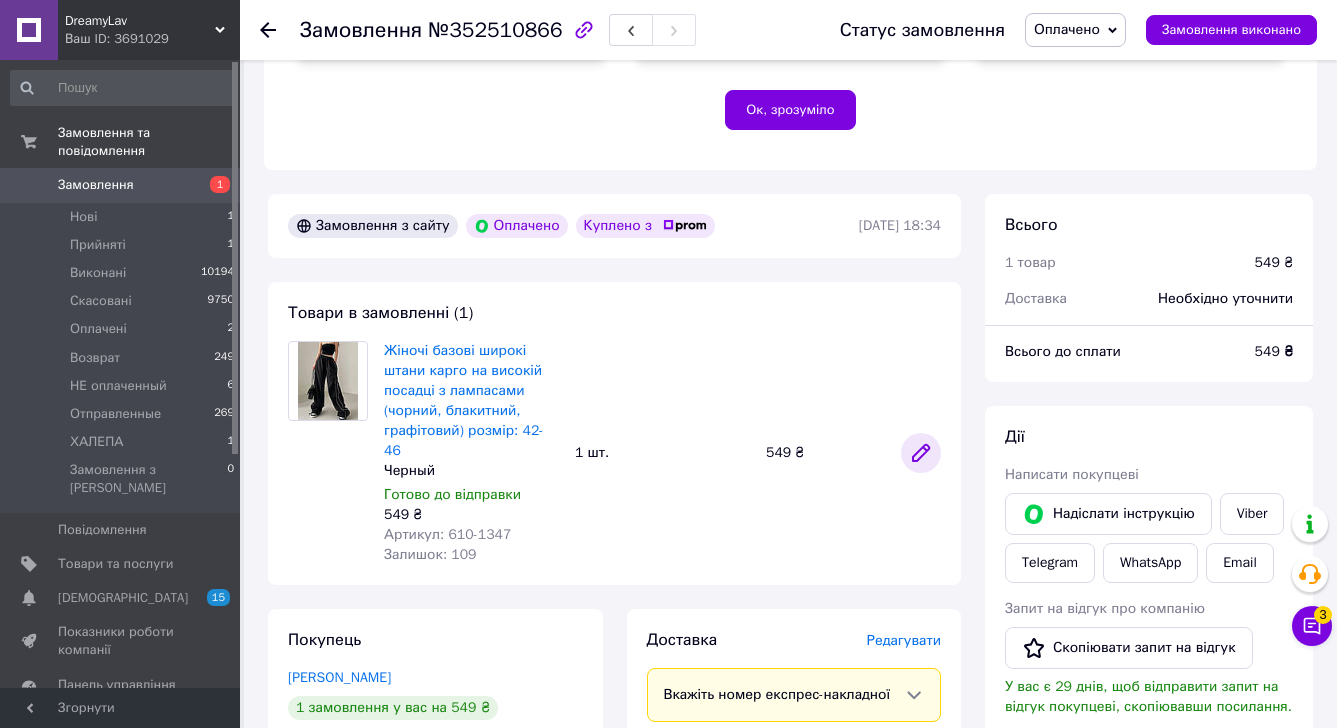 click at bounding box center [921, 453] 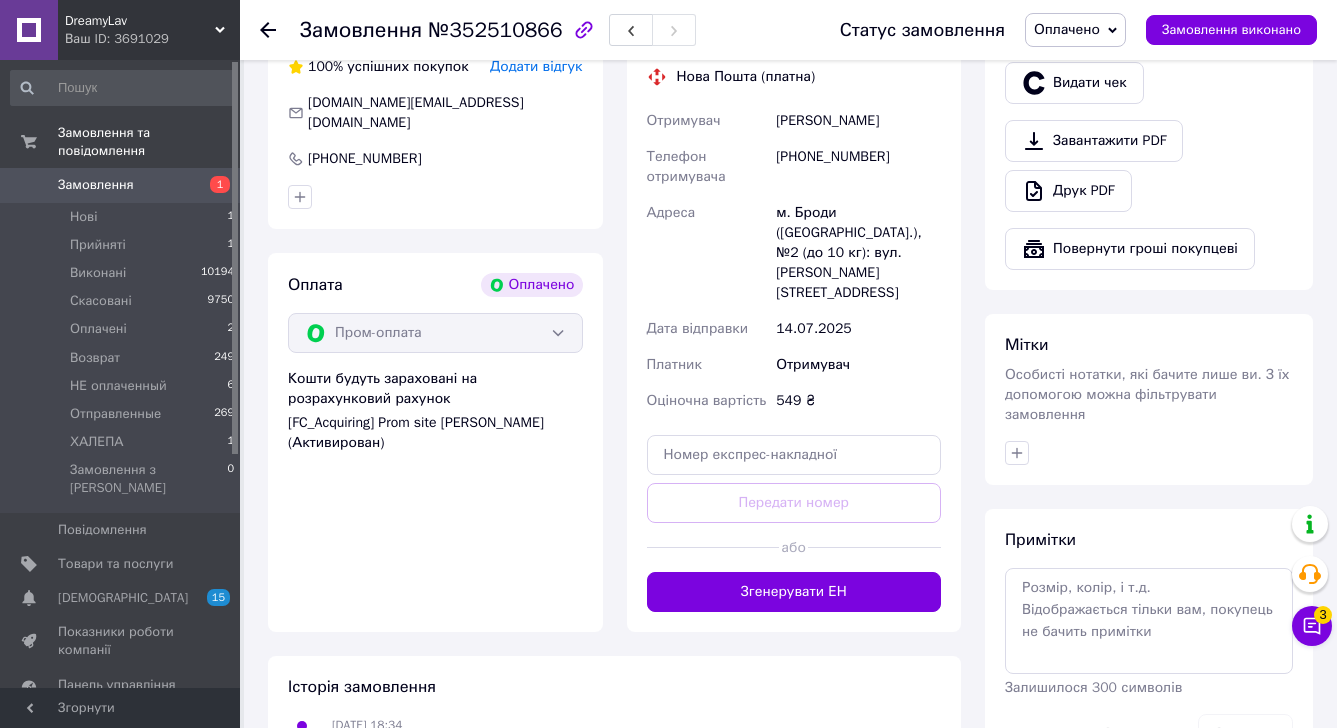 scroll, scrollTop: 1350, scrollLeft: 0, axis: vertical 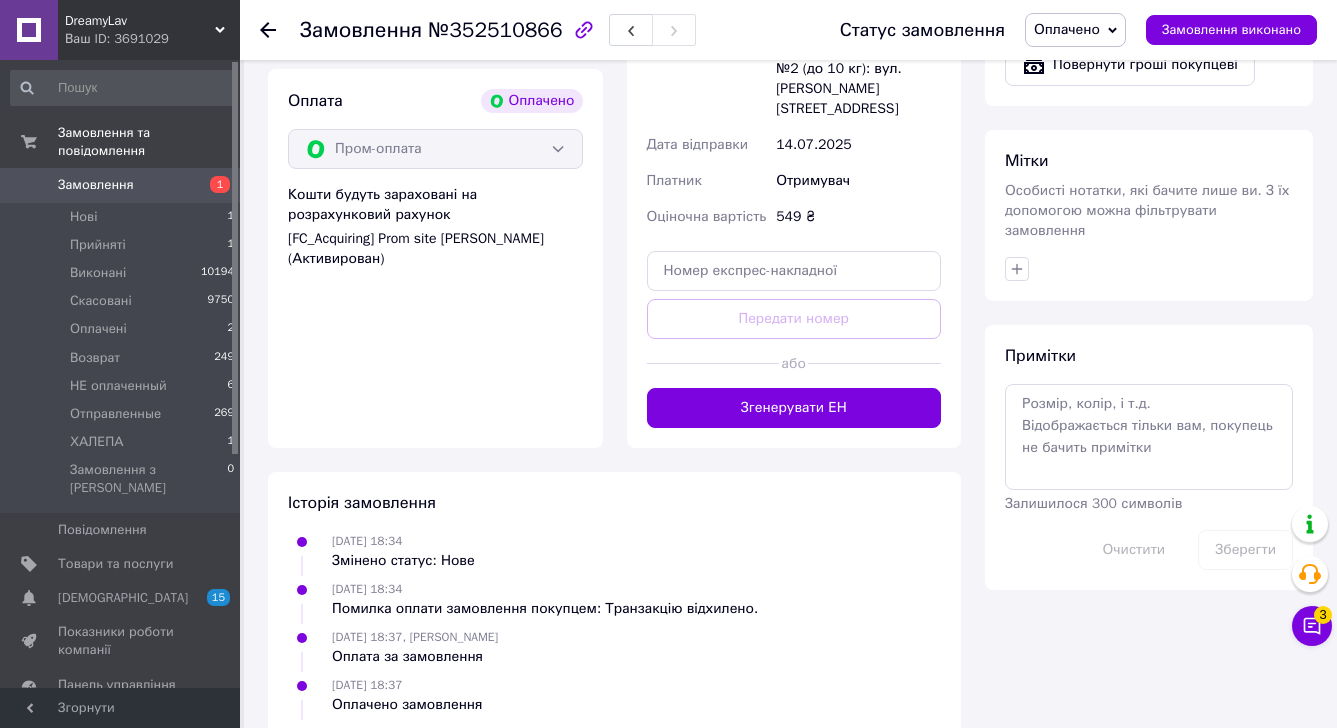 click on "Примітки Залишилося 300 символів Очистити Зберегти" at bounding box center (1149, 457) 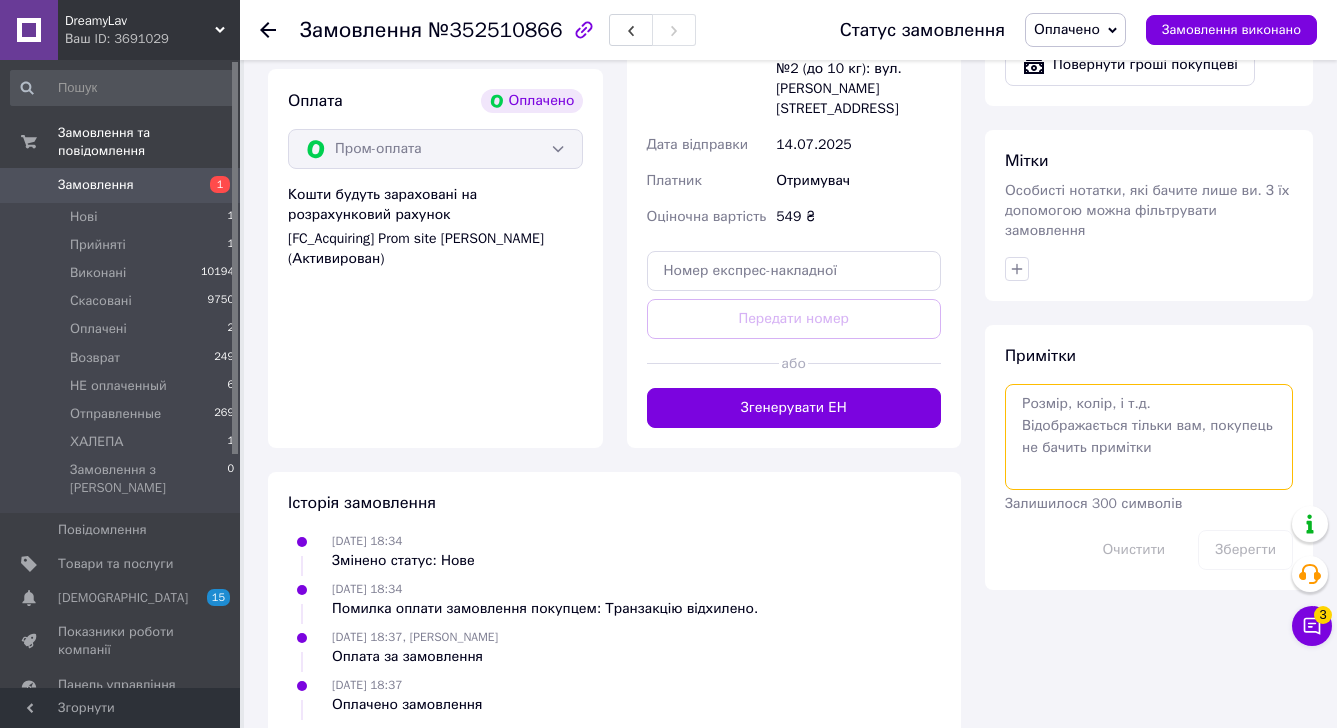 click at bounding box center (1149, 437) 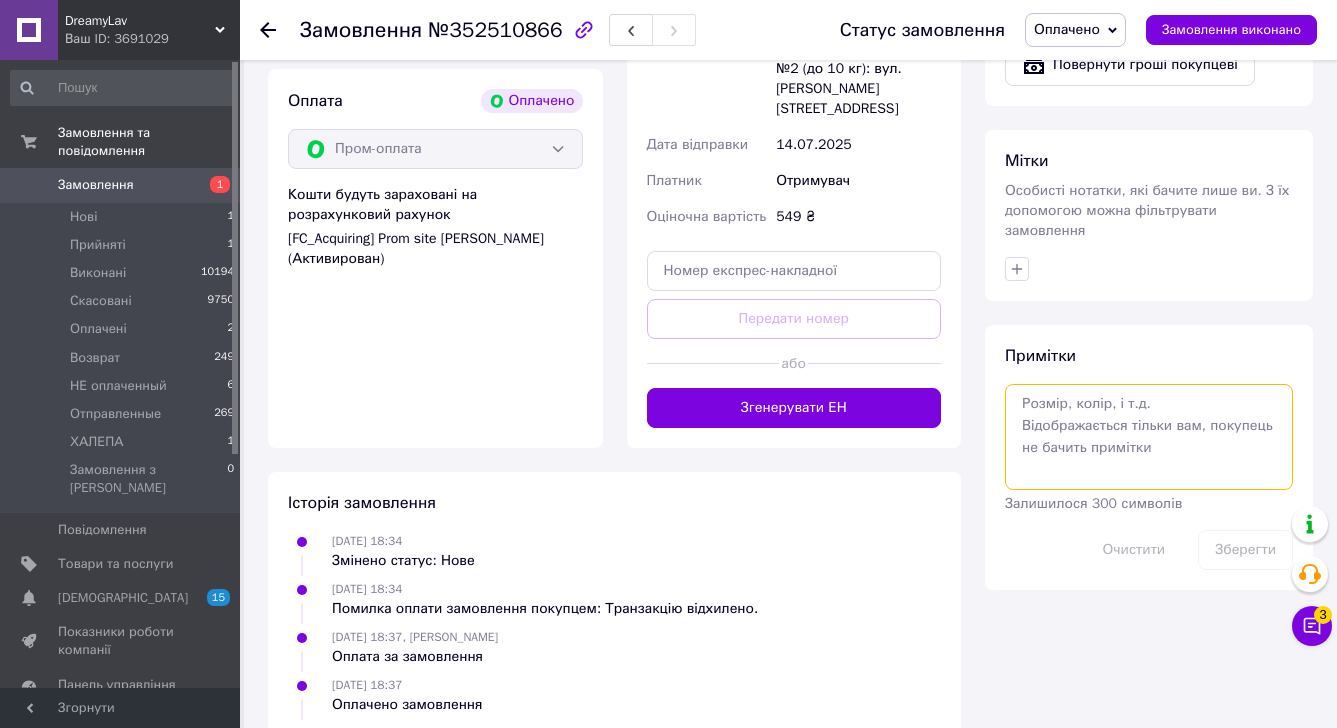 paste on "Рын1347 м610 ц300" 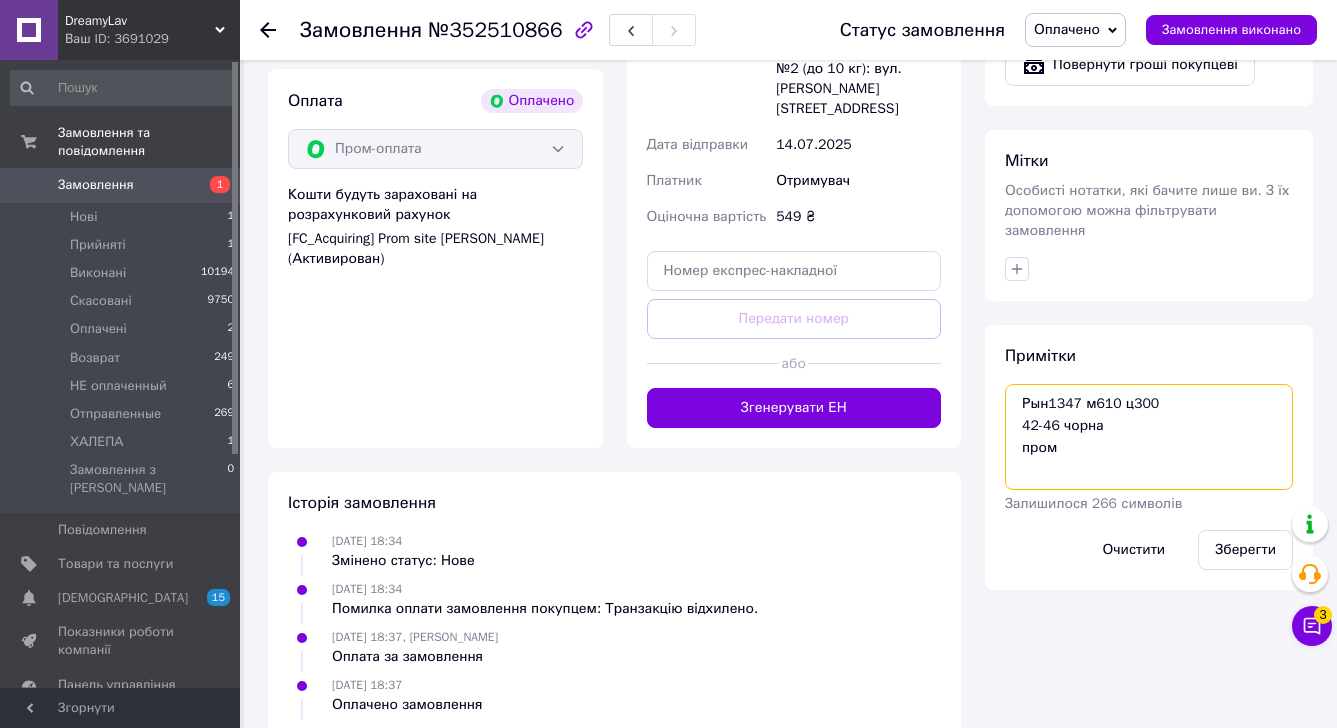 drag, startPoint x: 1111, startPoint y: 453, endPoint x: 996, endPoint y: 407, distance: 123.85879 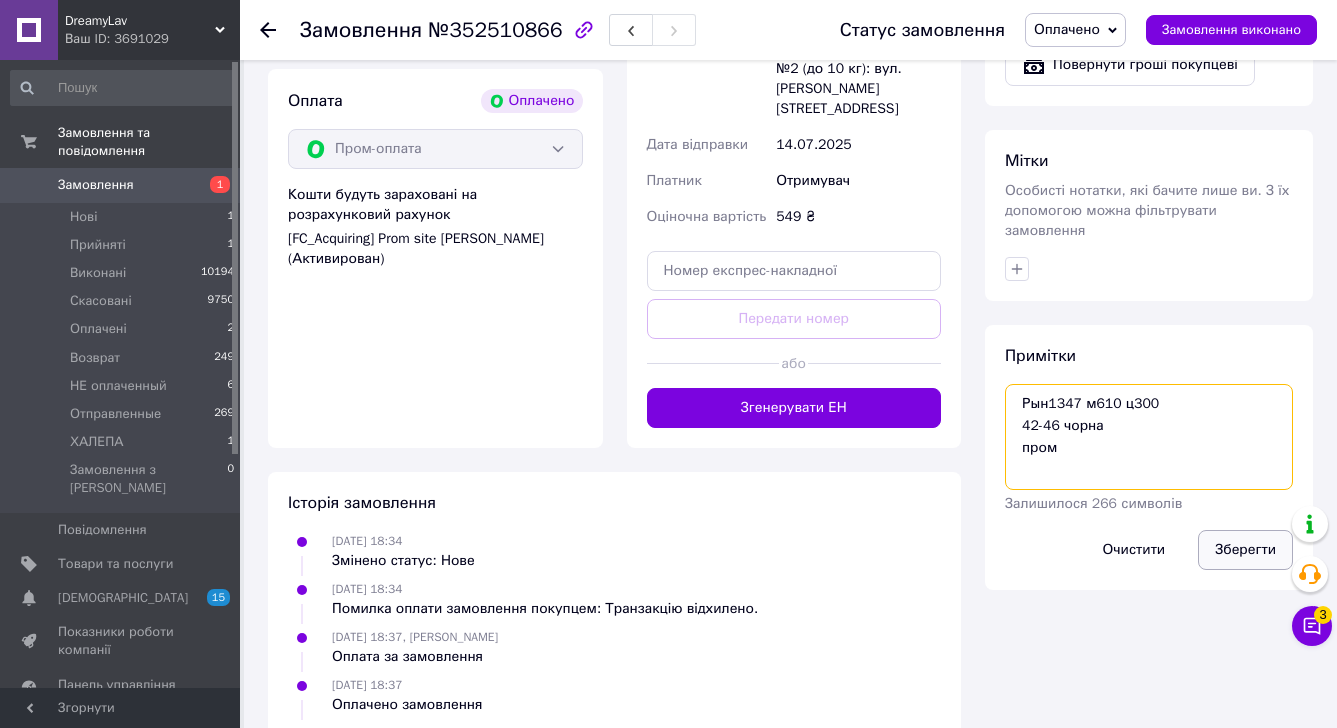 type on "Рын1347 м610 ц300
42-46 чорна
пром" 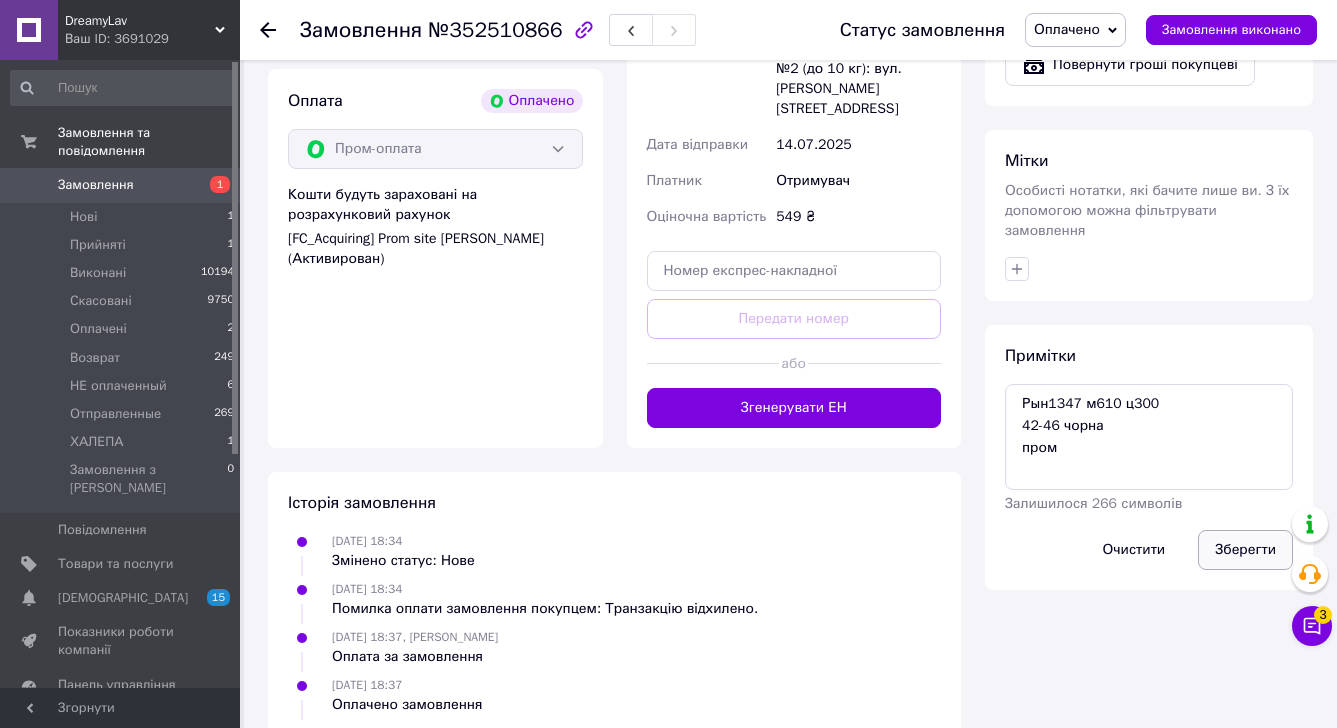 click on "Зберегти" at bounding box center (1245, 550) 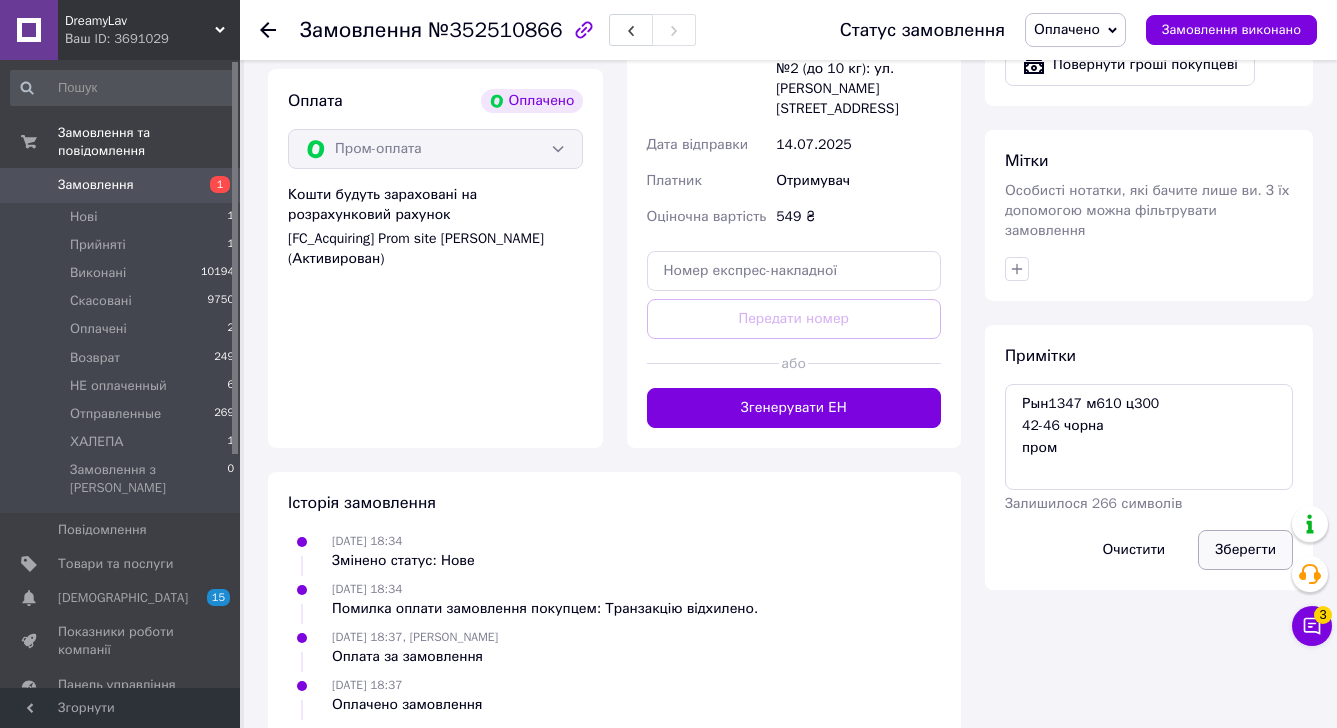 click on "Зберегти" at bounding box center (1245, 550) 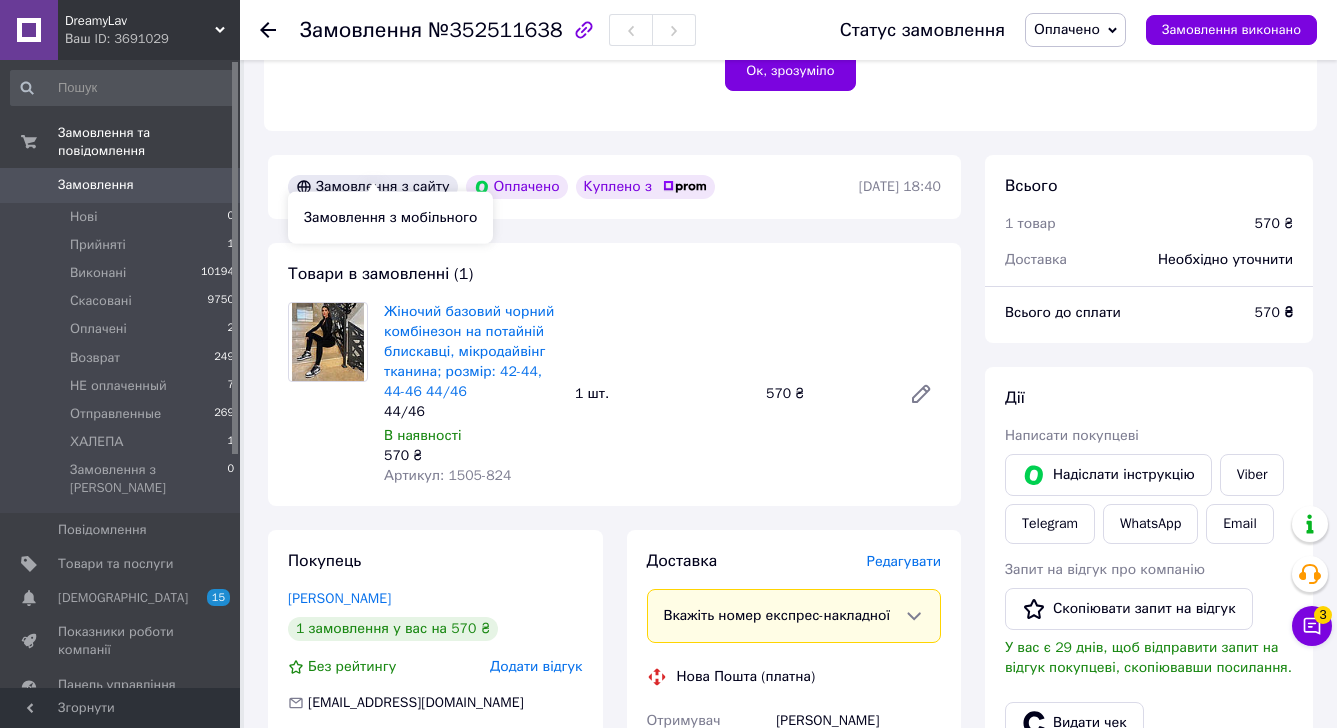 scroll, scrollTop: 764, scrollLeft: 0, axis: vertical 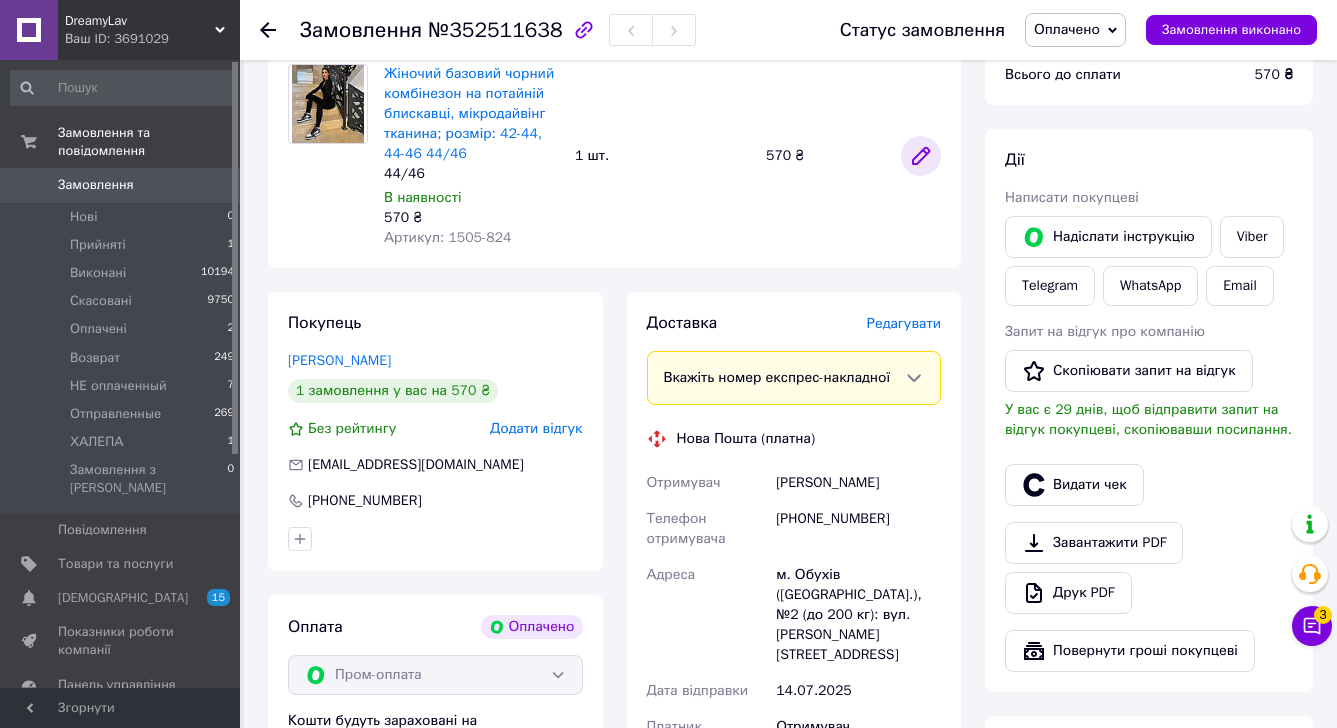 click at bounding box center (921, 156) 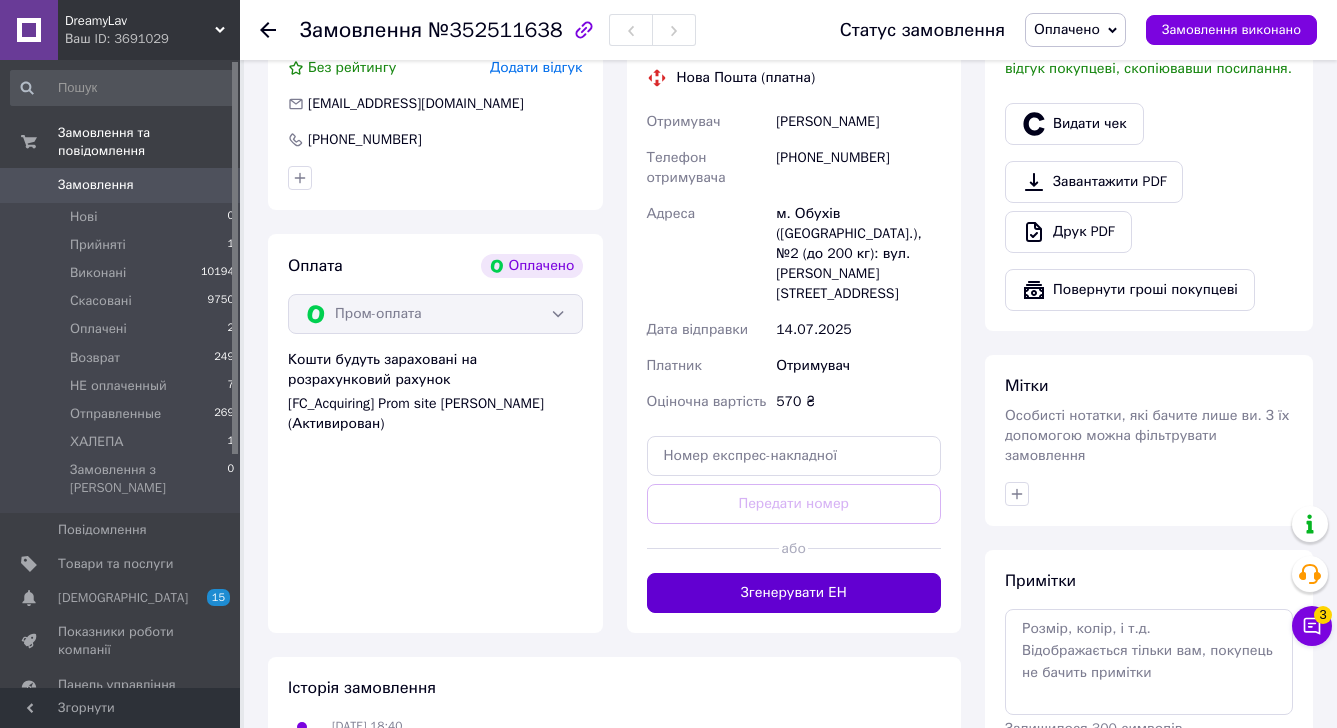 scroll, scrollTop: 1273, scrollLeft: 0, axis: vertical 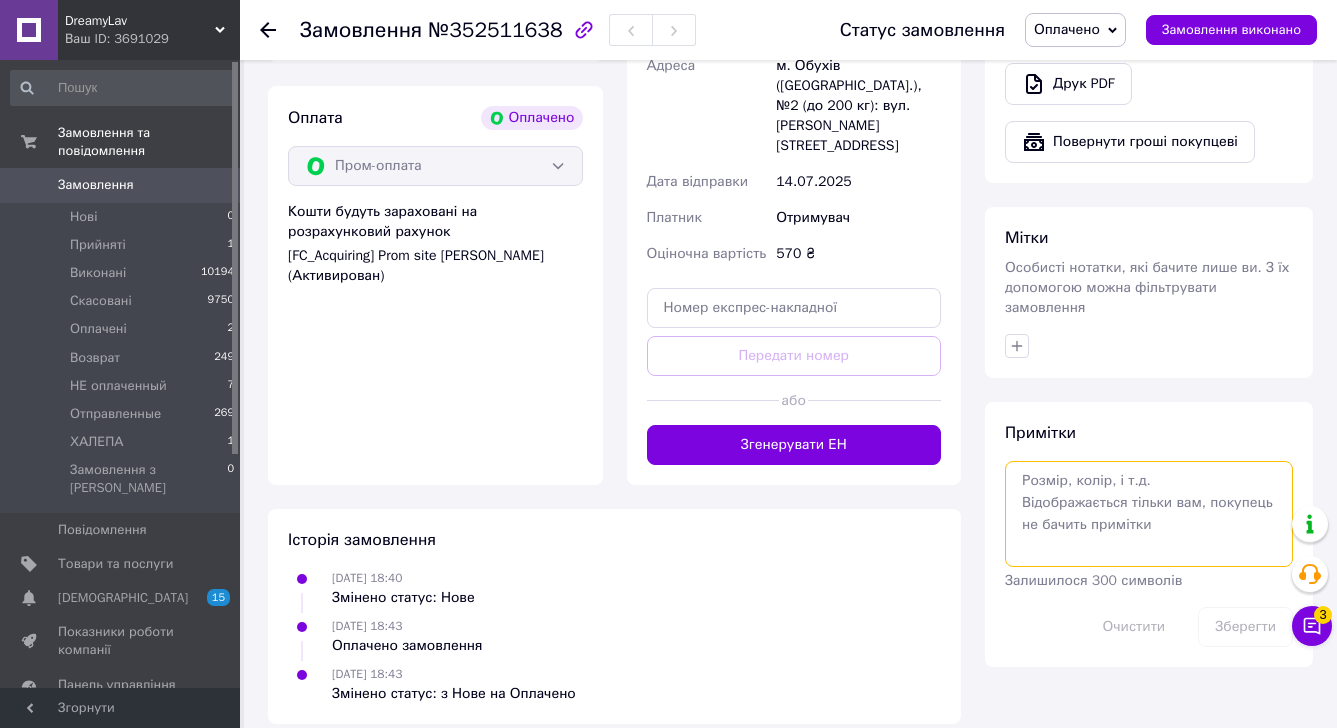 click at bounding box center (1149, 514) 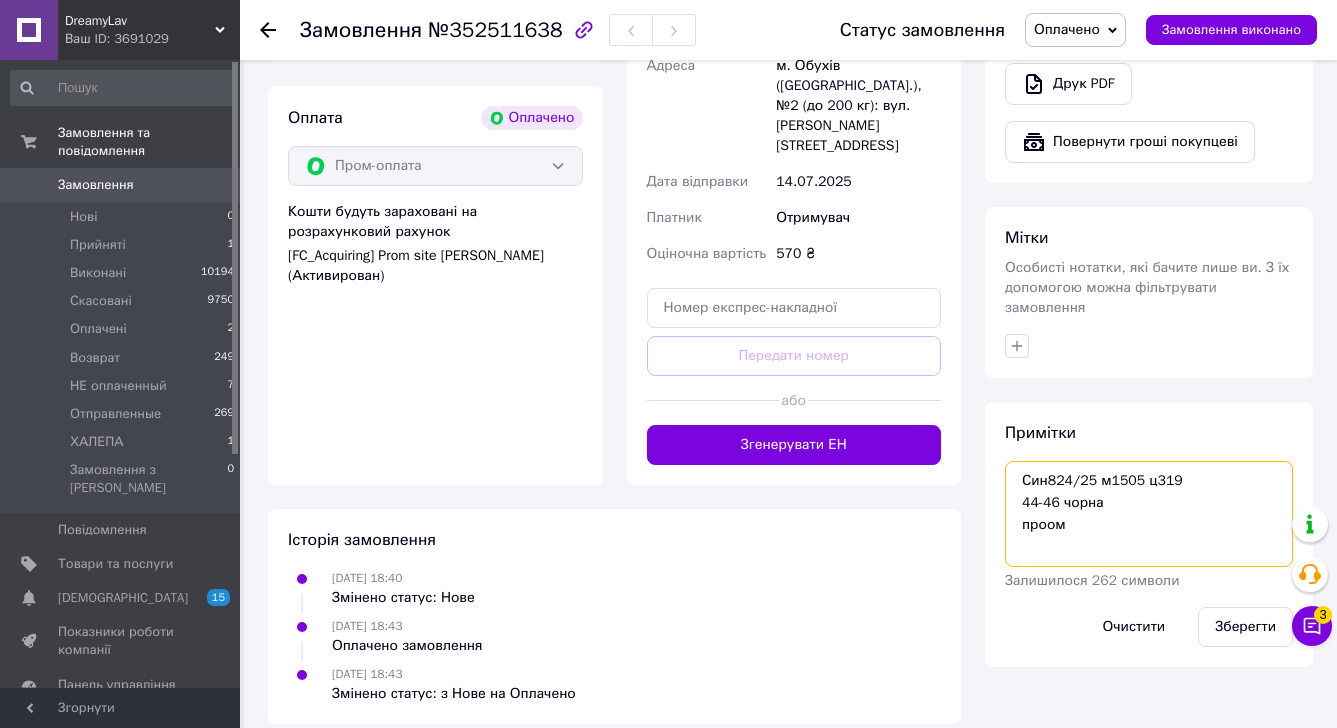 drag, startPoint x: 1120, startPoint y: 532, endPoint x: 1012, endPoint y: 486, distance: 117.388245 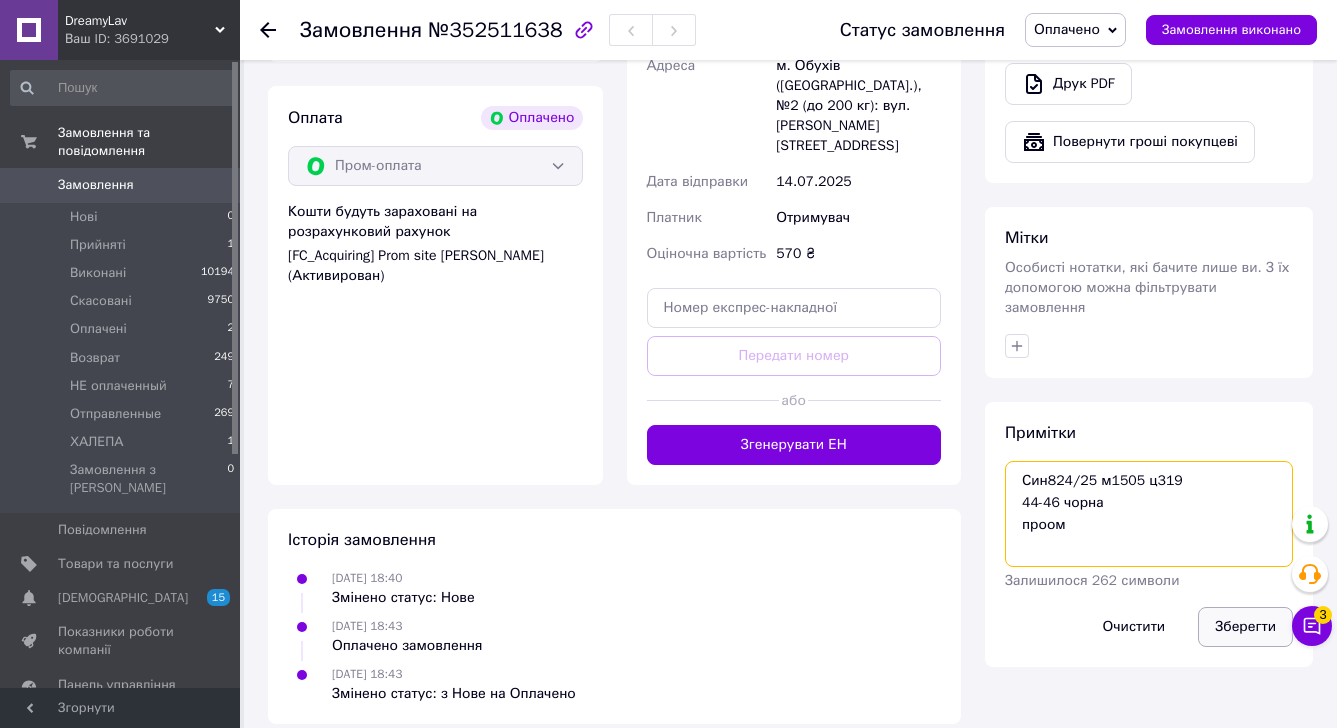 type on "Син824/25 м1505 ц319
44-46 чорна
проом" 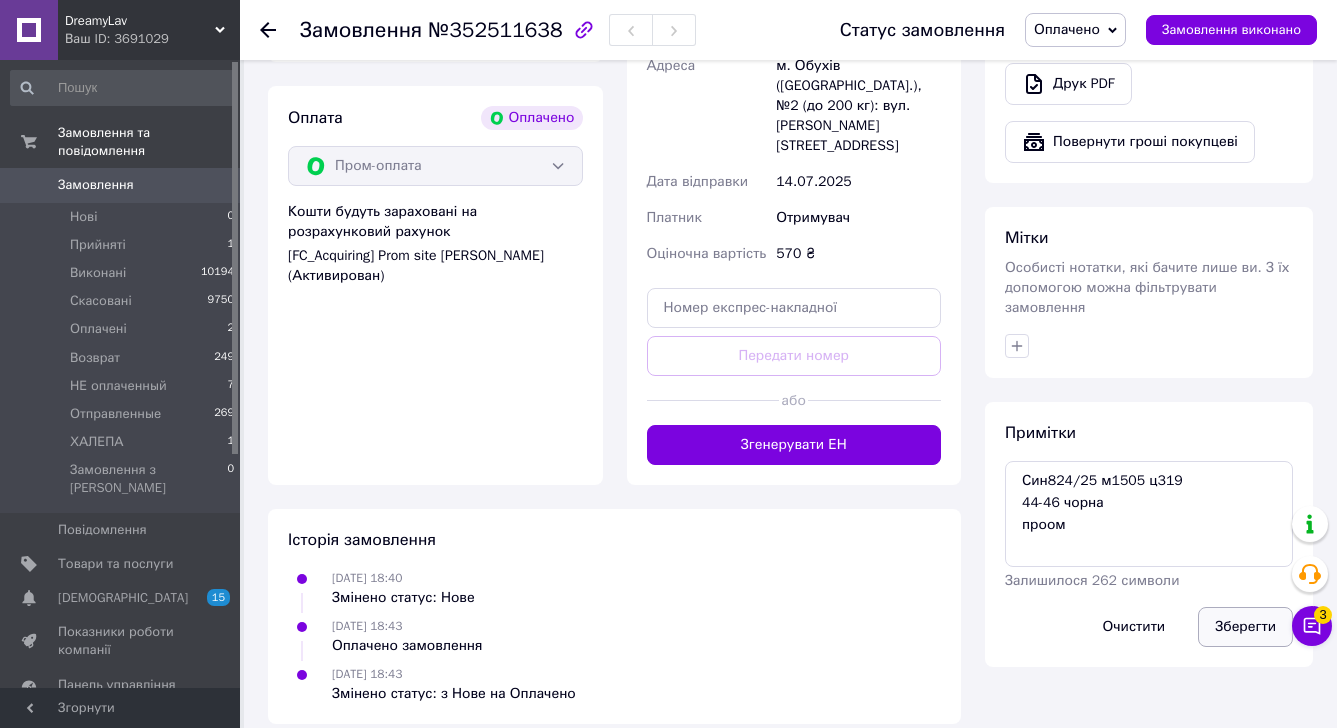 click on "Зберегти" at bounding box center [1245, 627] 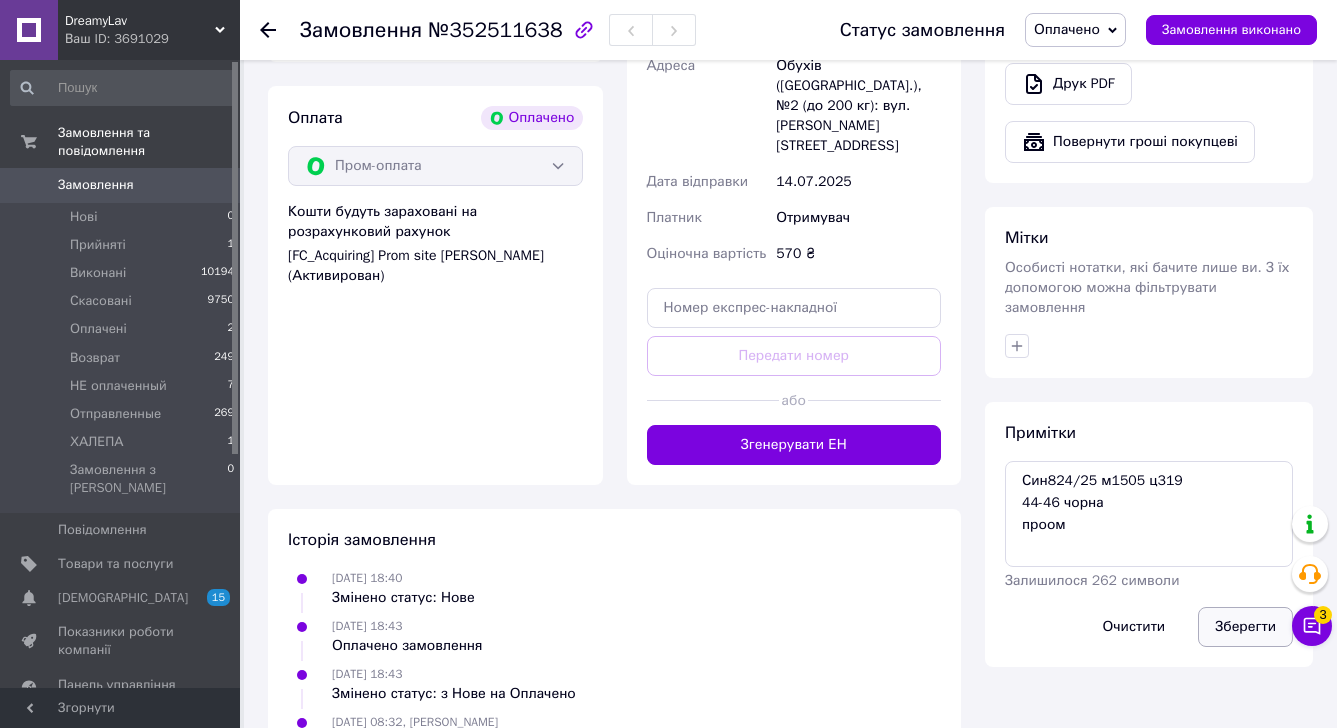 click on "Зберегти" at bounding box center (1245, 627) 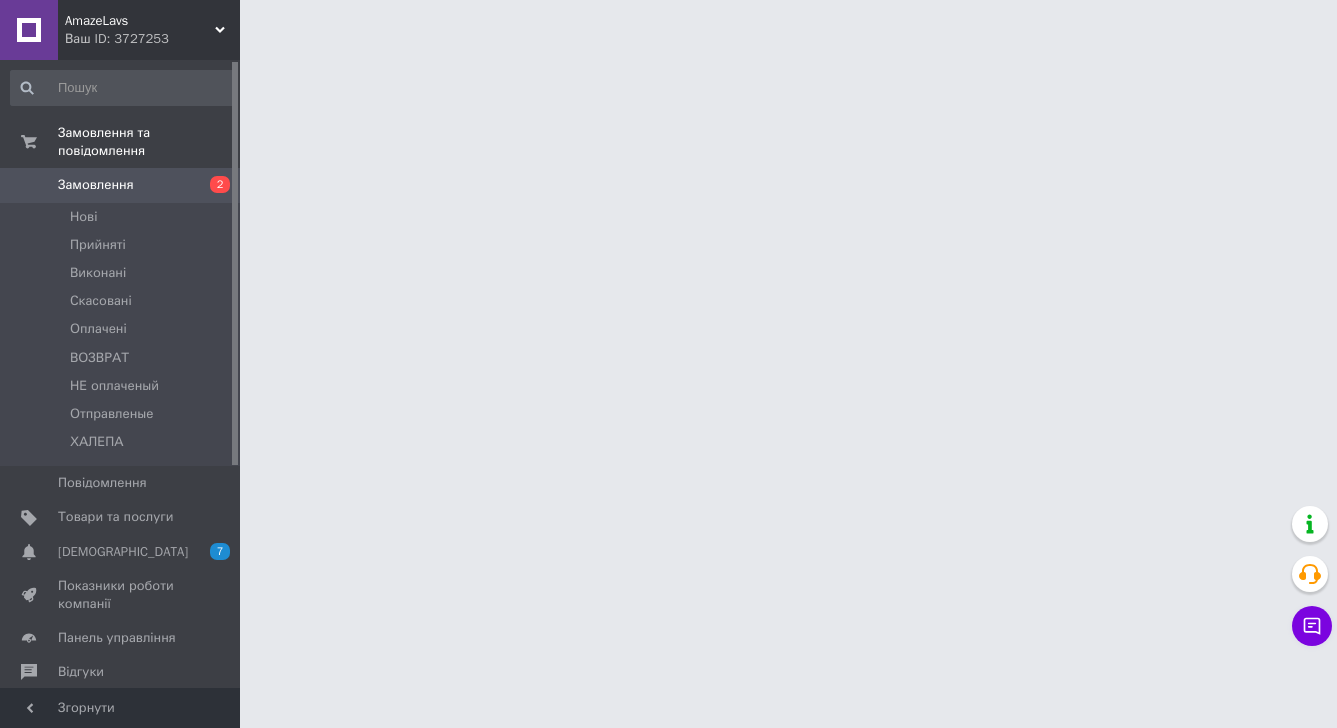 scroll, scrollTop: 0, scrollLeft: 0, axis: both 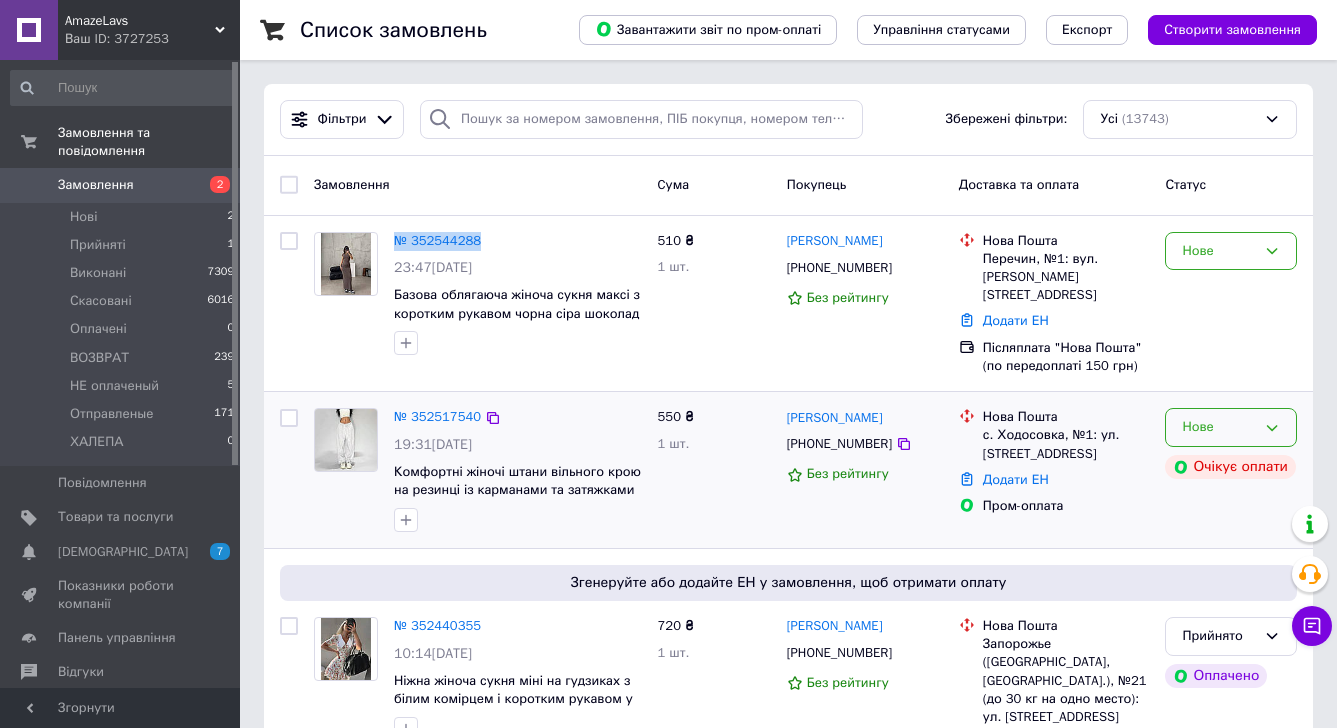 click on "Нове" at bounding box center [1219, 427] 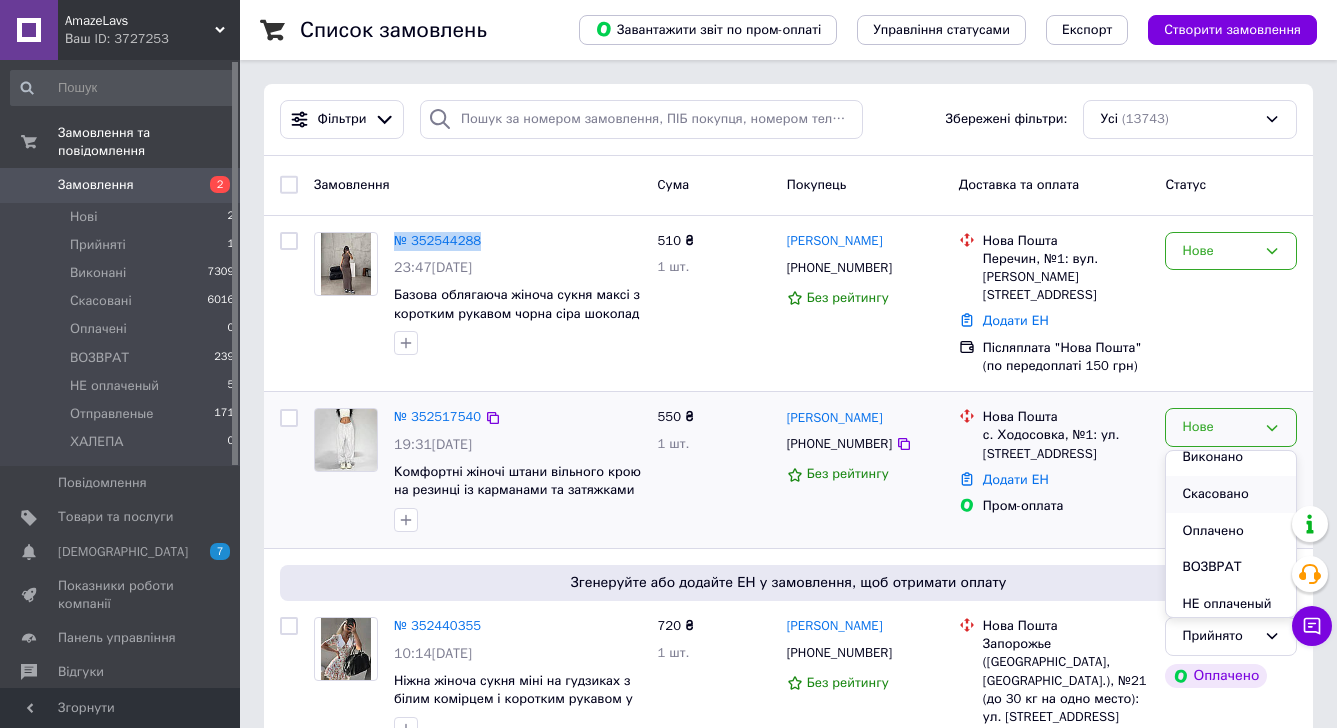 scroll, scrollTop: 127, scrollLeft: 0, axis: vertical 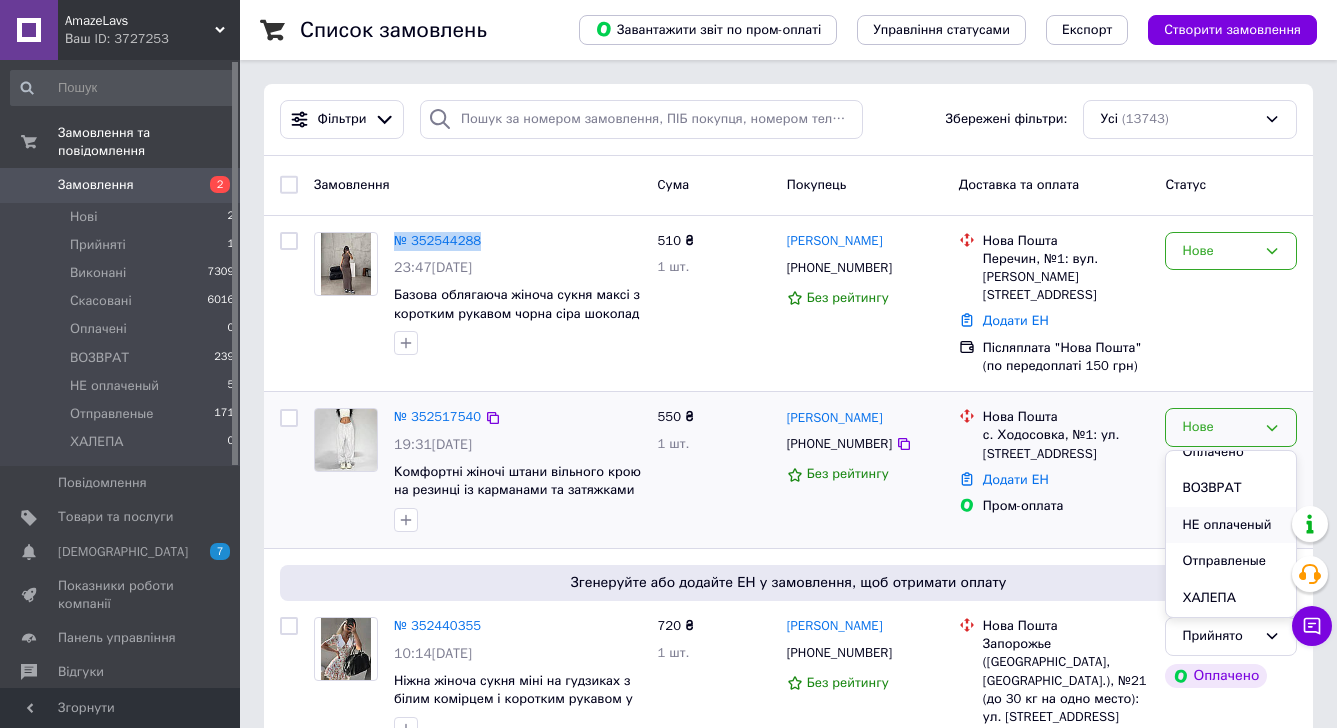 click on "НЕ оплаченый" at bounding box center (1231, 525) 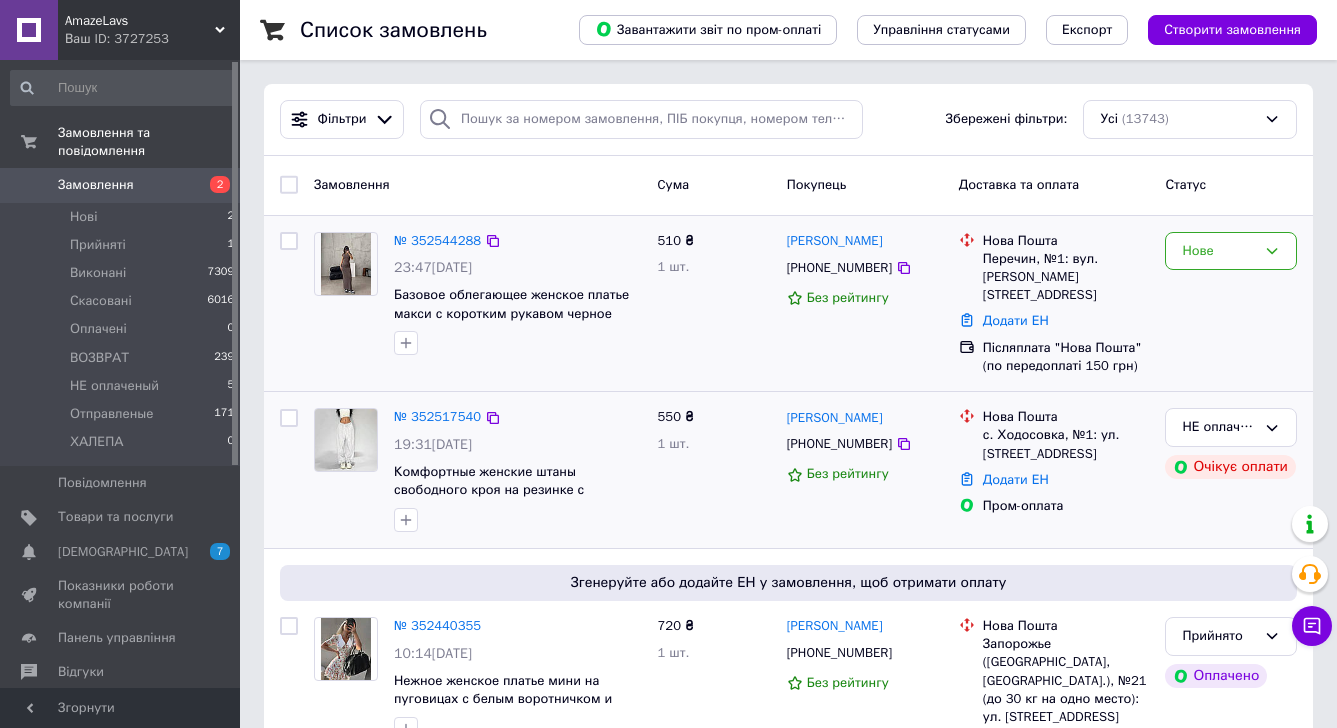 click on "Нове" at bounding box center (1231, 304) 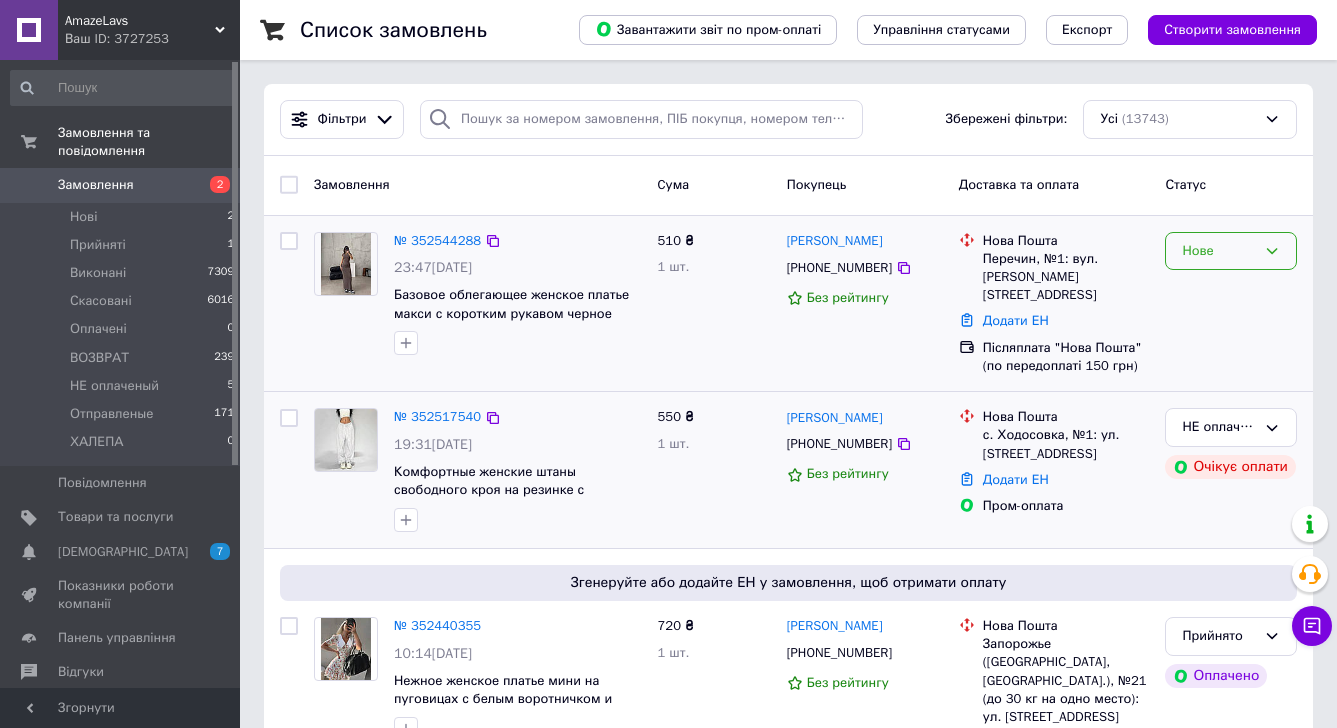 click on "Нове" at bounding box center (1231, 251) 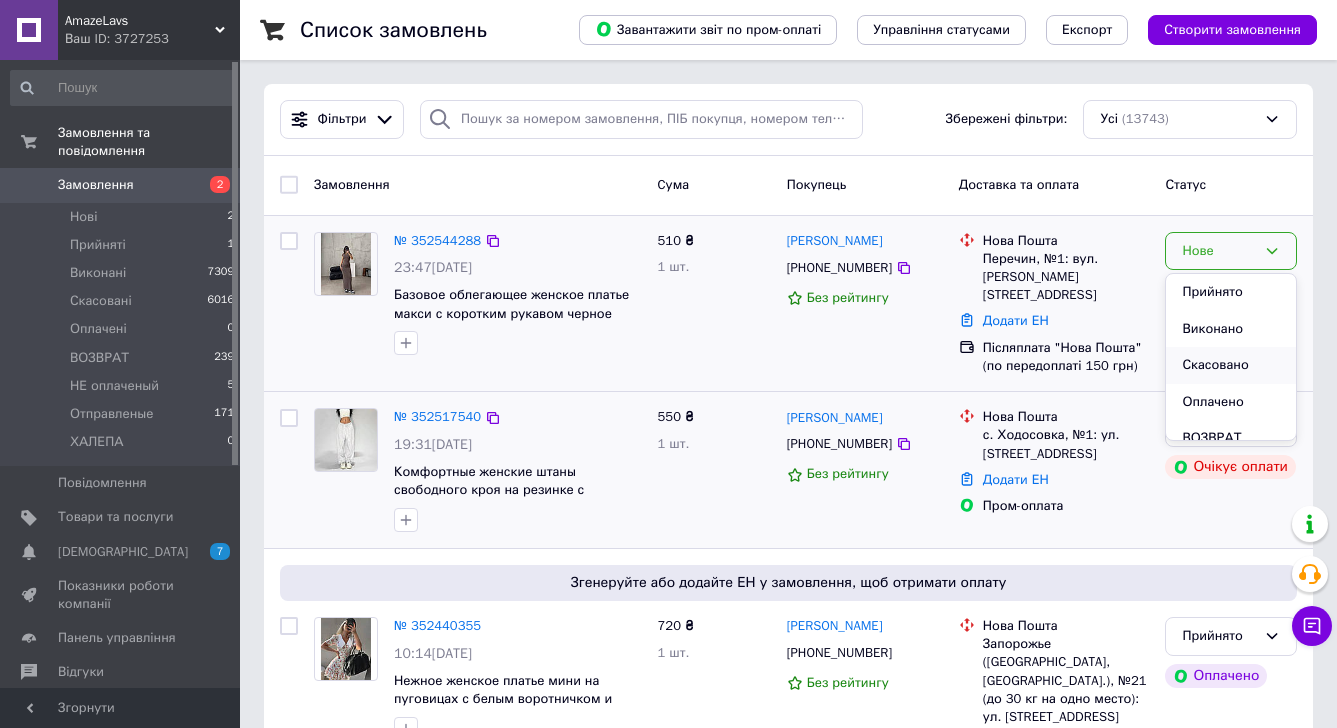 scroll, scrollTop: 127, scrollLeft: 0, axis: vertical 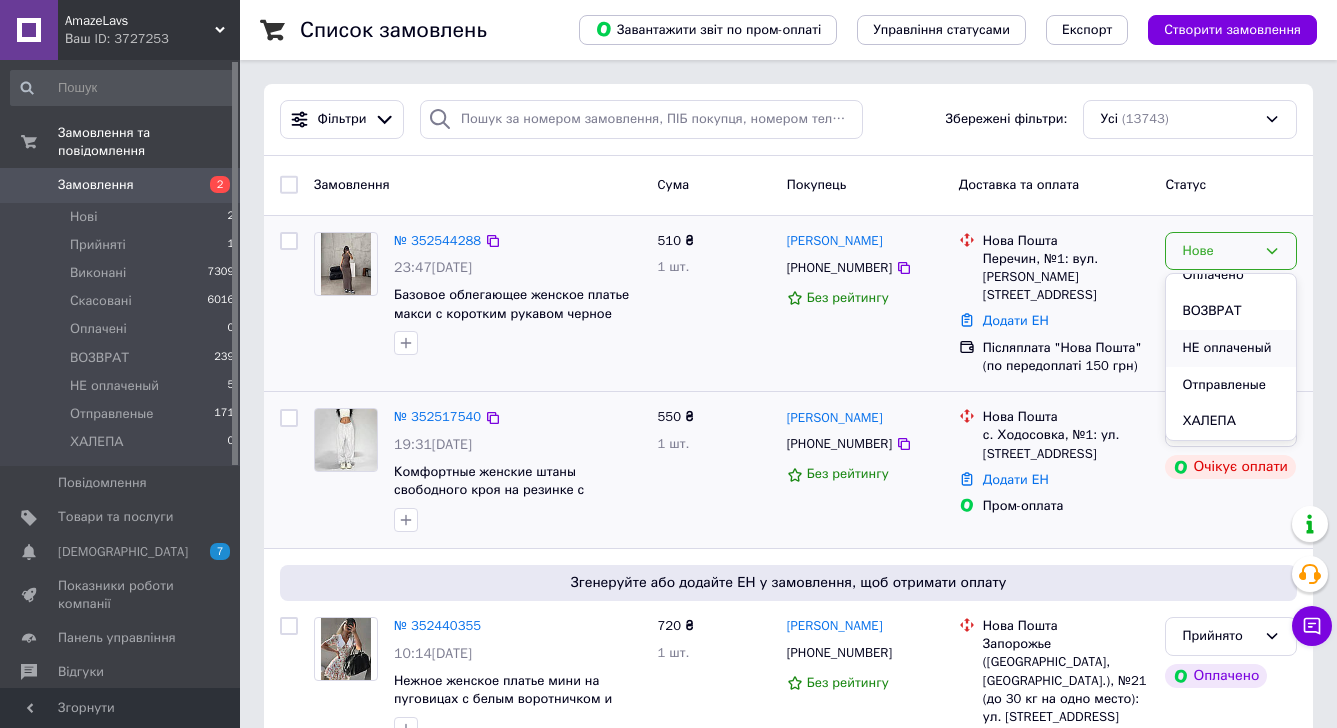 click on "НЕ оплаченый" at bounding box center (1231, 348) 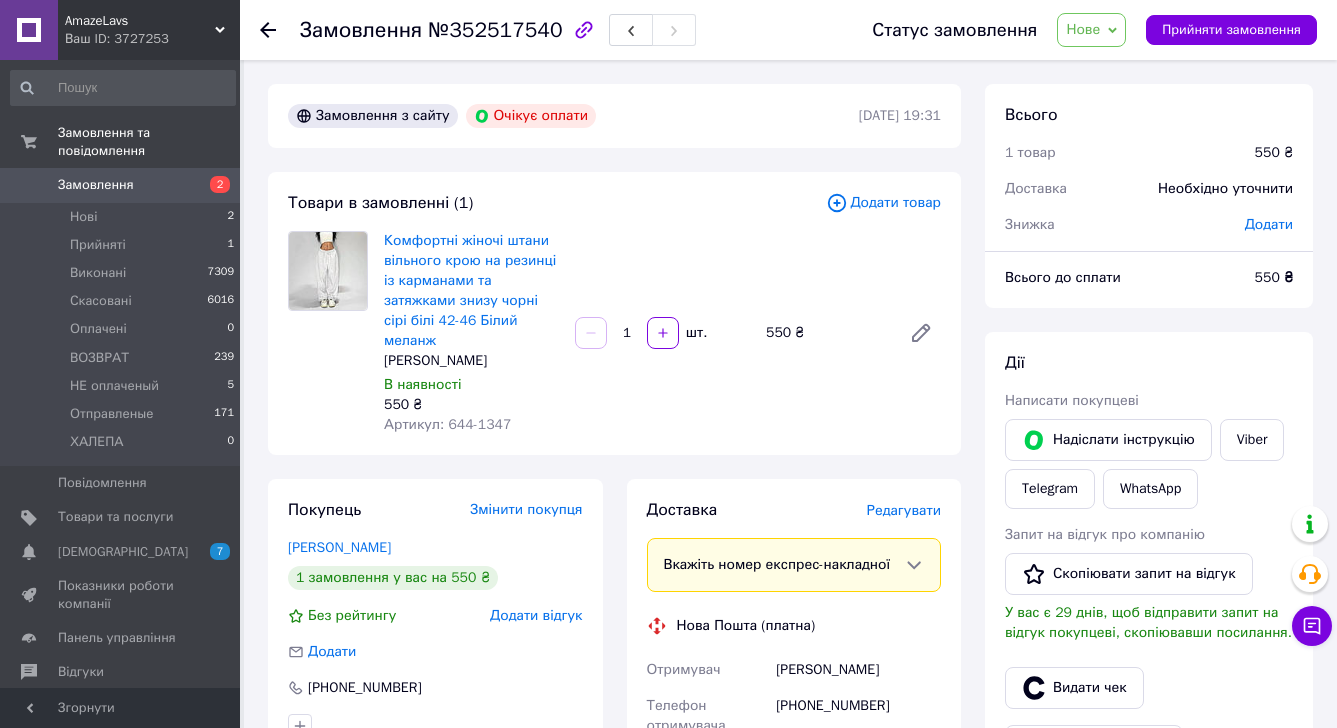 scroll, scrollTop: 0, scrollLeft: 0, axis: both 